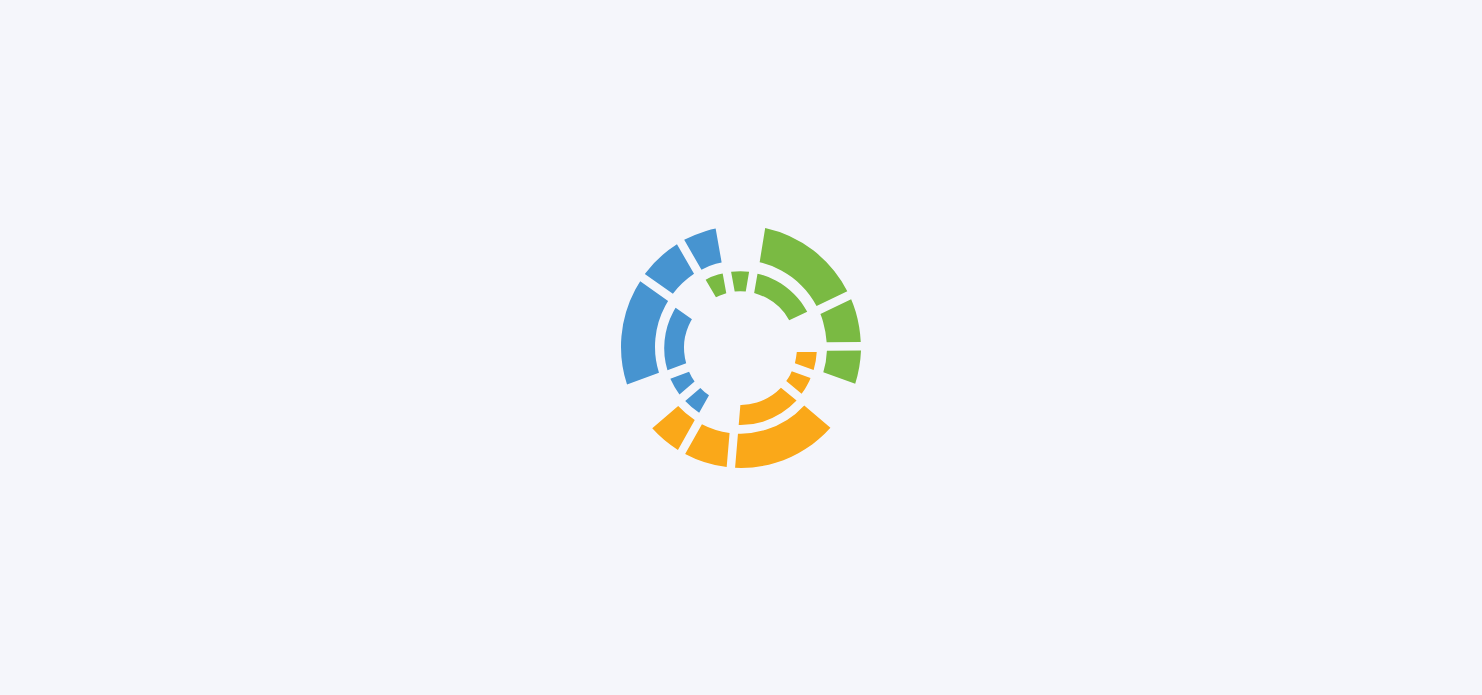 scroll, scrollTop: 0, scrollLeft: 0, axis: both 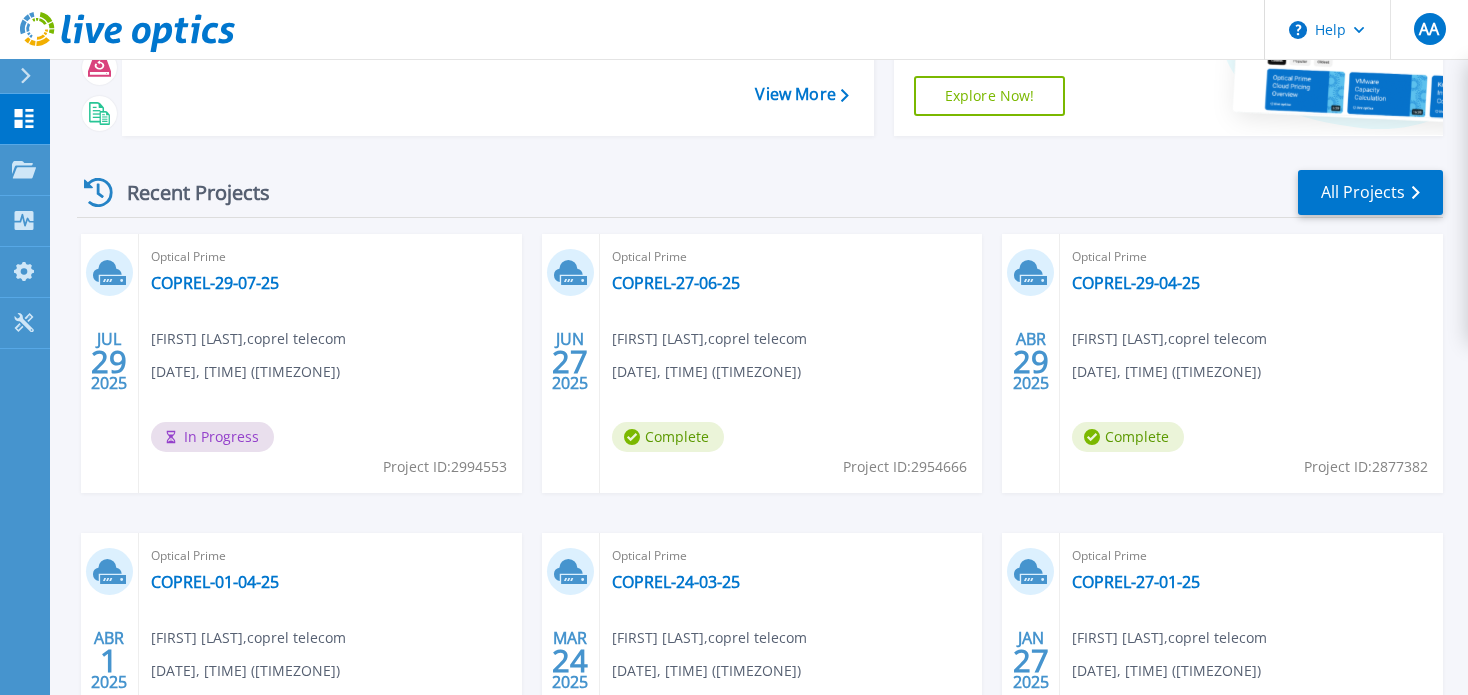 click on "Arthur Assunção ,  coprel telecom" at bounding box center [248, 339] 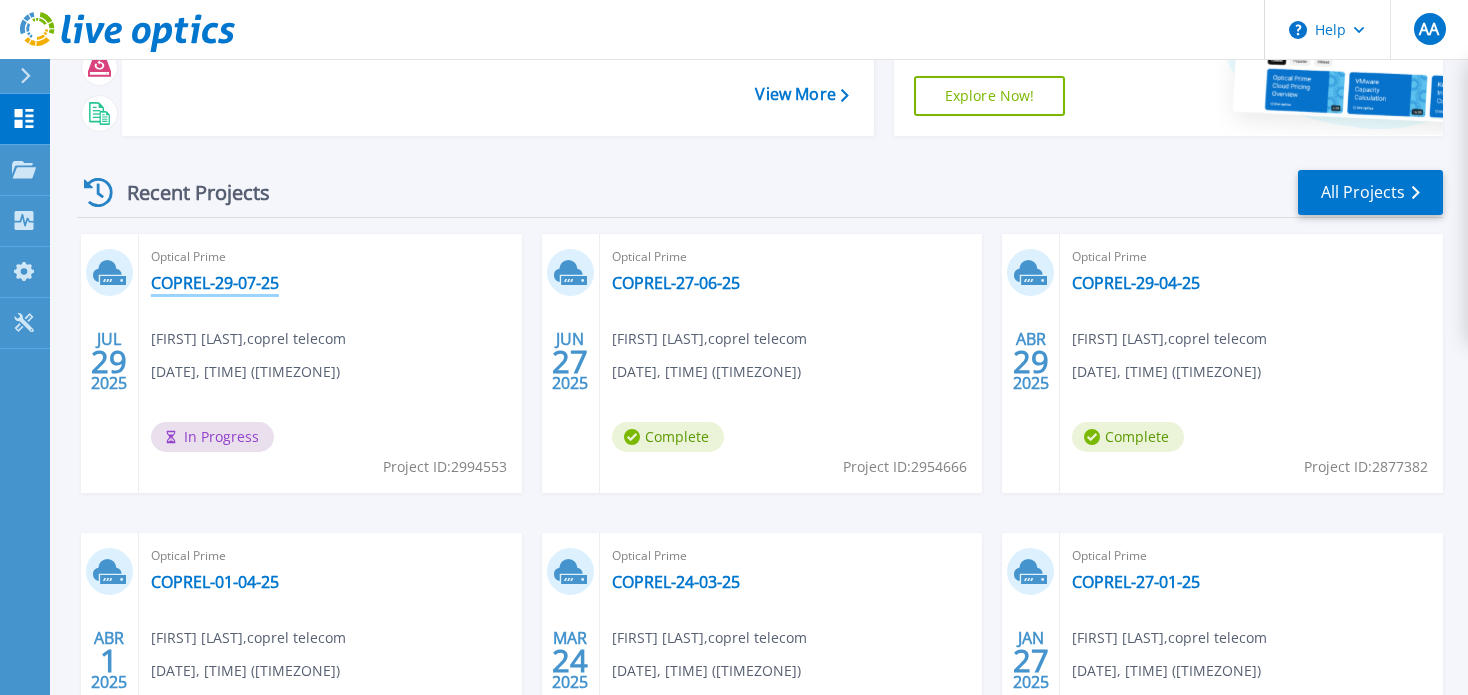 click on "COPREL-29-07-25" at bounding box center (215, 283) 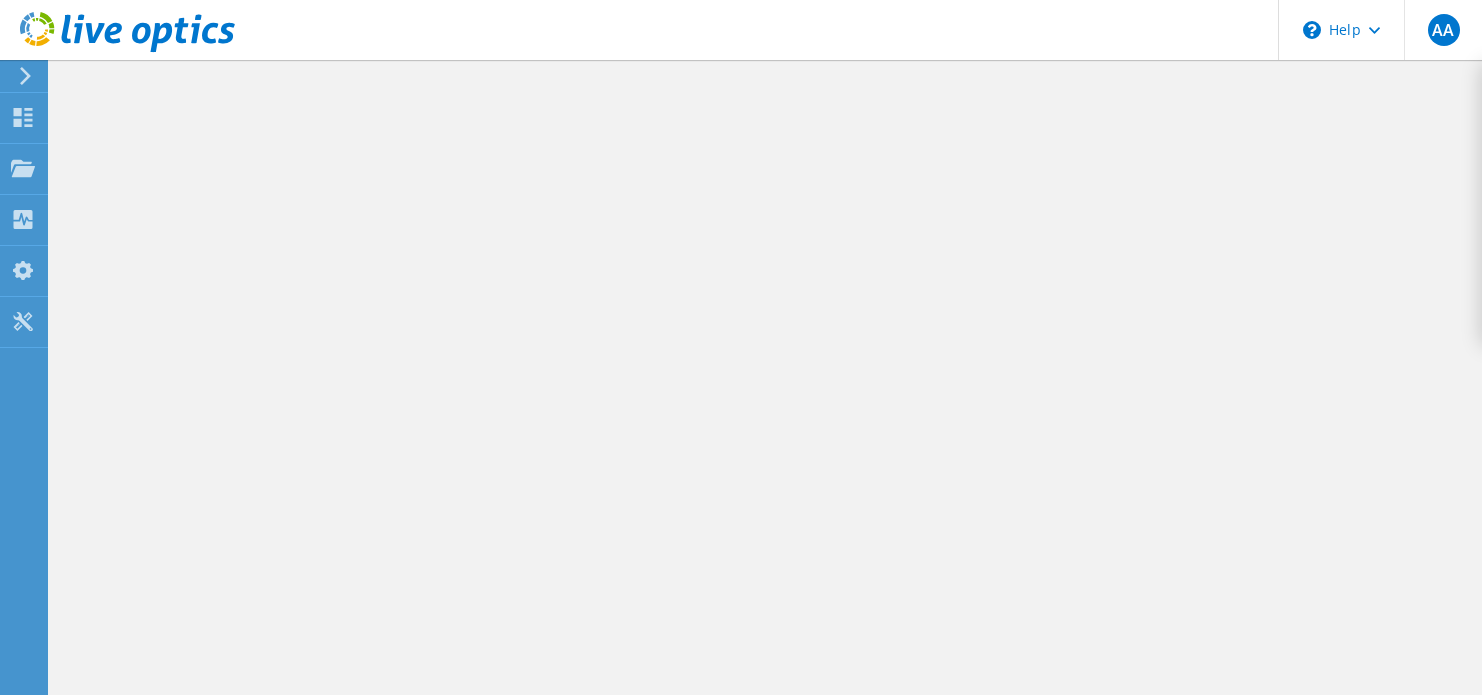 scroll, scrollTop: 0, scrollLeft: 0, axis: both 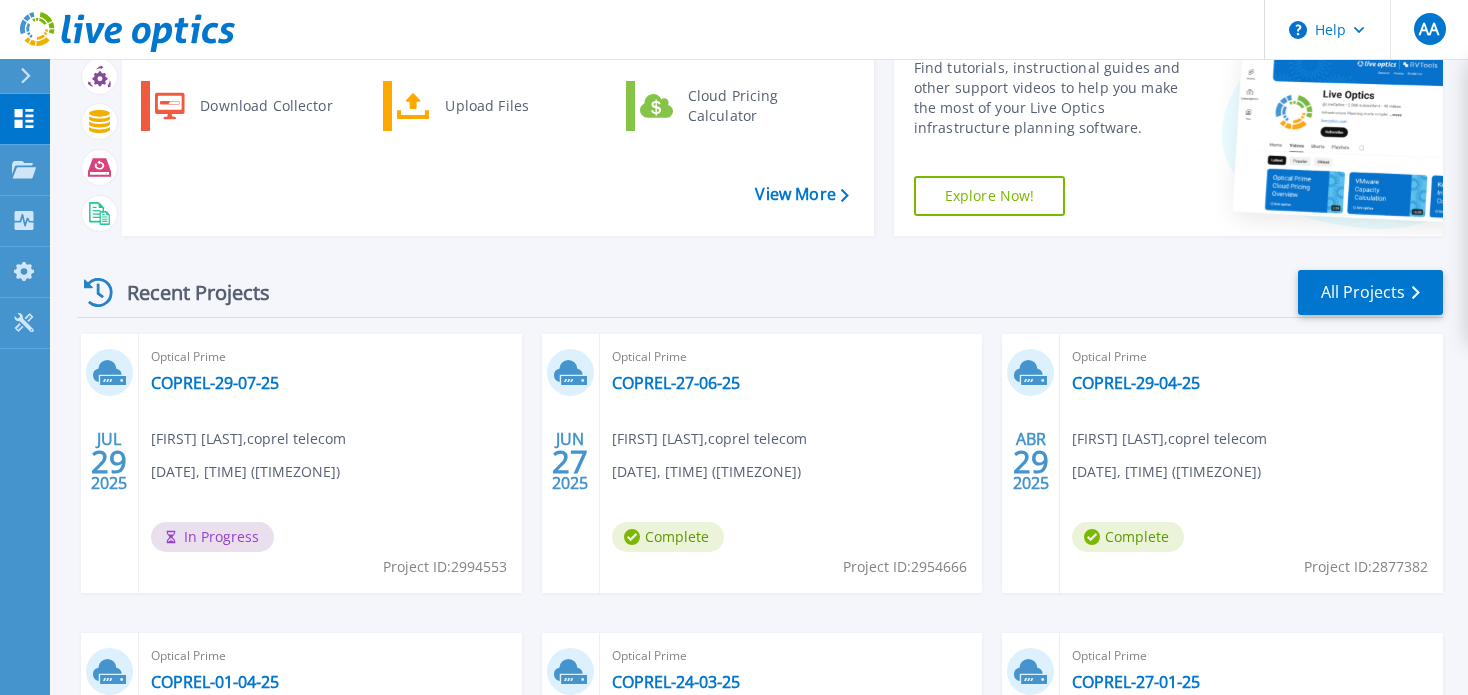 click on "Optical Prime COPREL-29-07-25 [FIRST] [LAST] ,  coprel telecom [DATE], [TIME] ([TIMEZONE]) In Progress Project ID:  [NUMBER]" at bounding box center (330, 463) 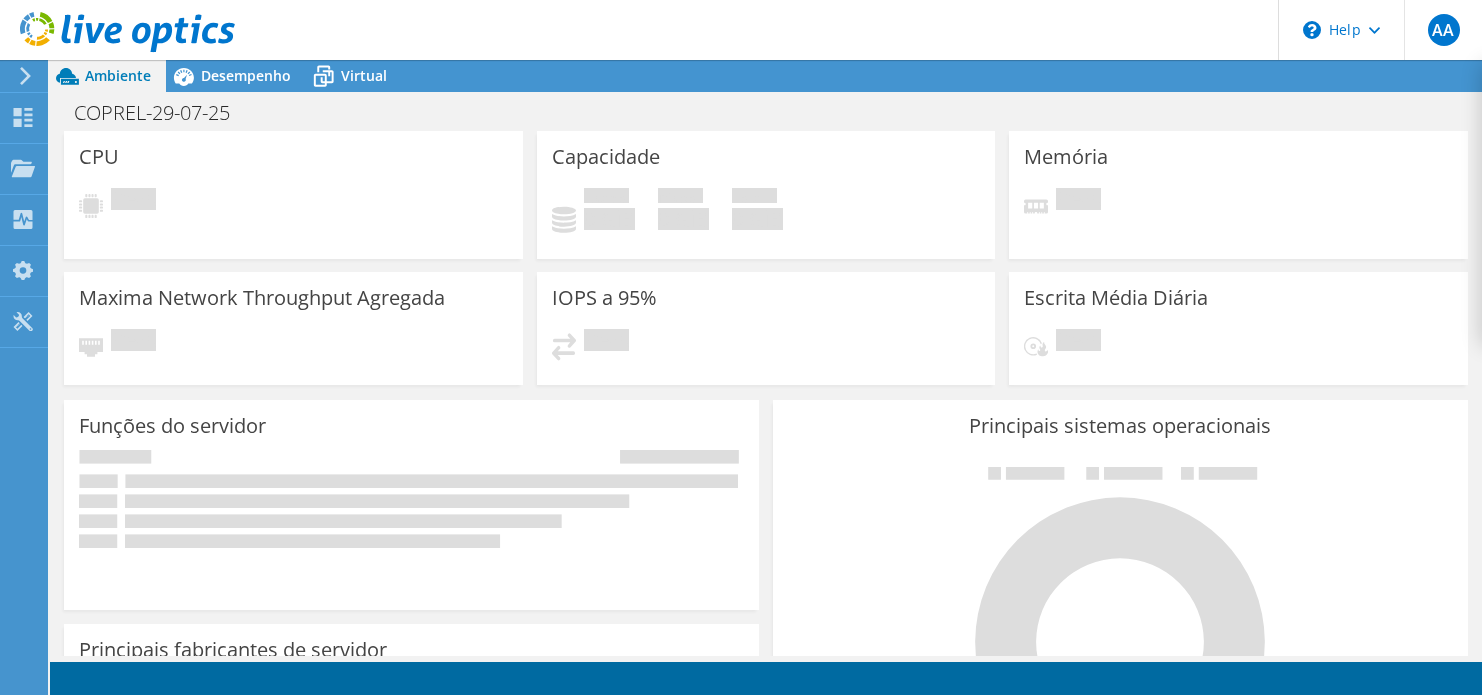 scroll, scrollTop: 0, scrollLeft: 0, axis: both 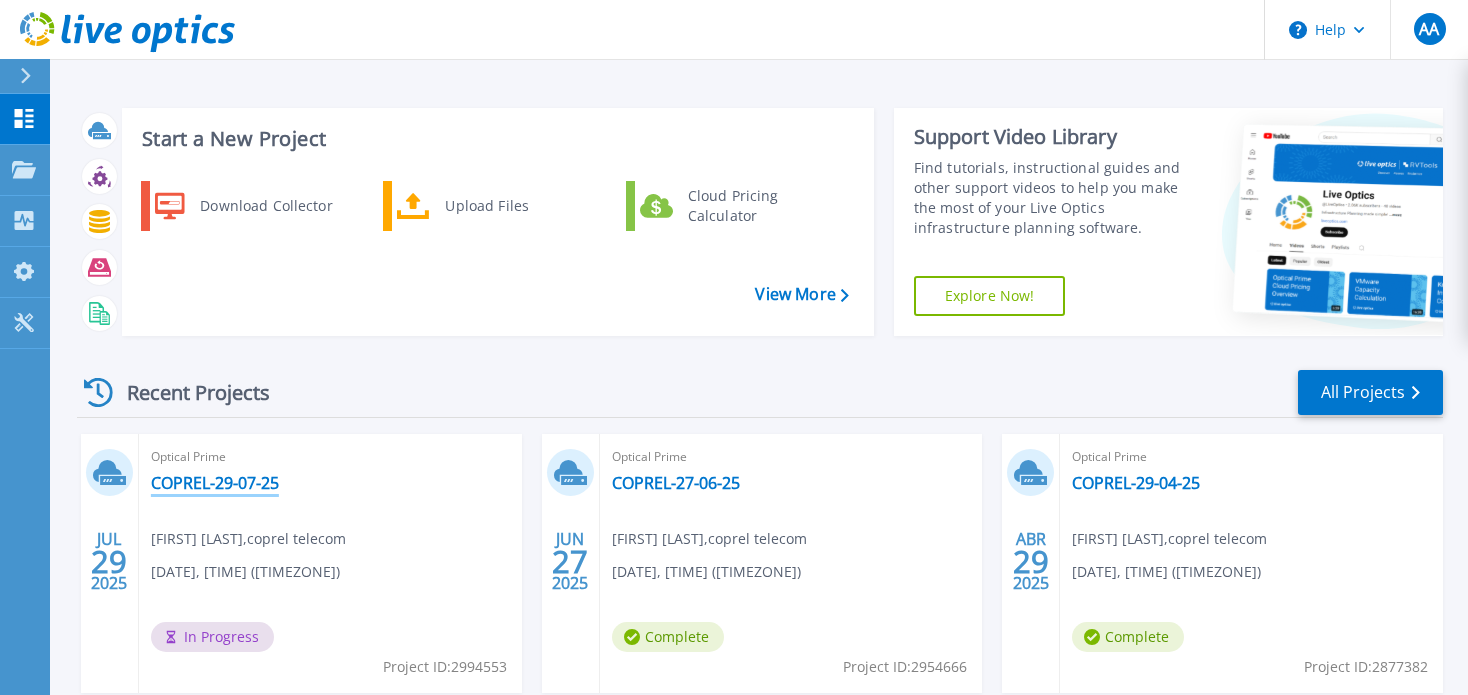 click on "COPREL-29-07-25" at bounding box center [215, 483] 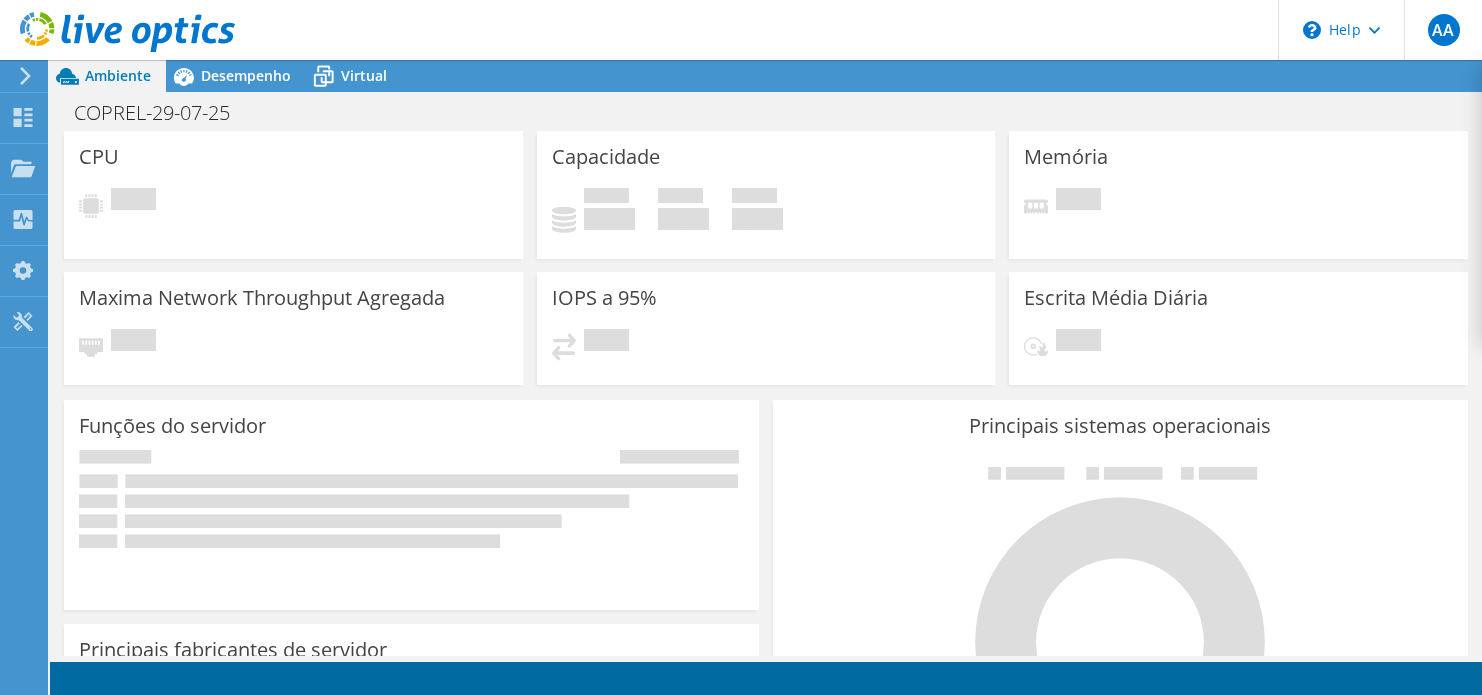scroll, scrollTop: 0, scrollLeft: 0, axis: both 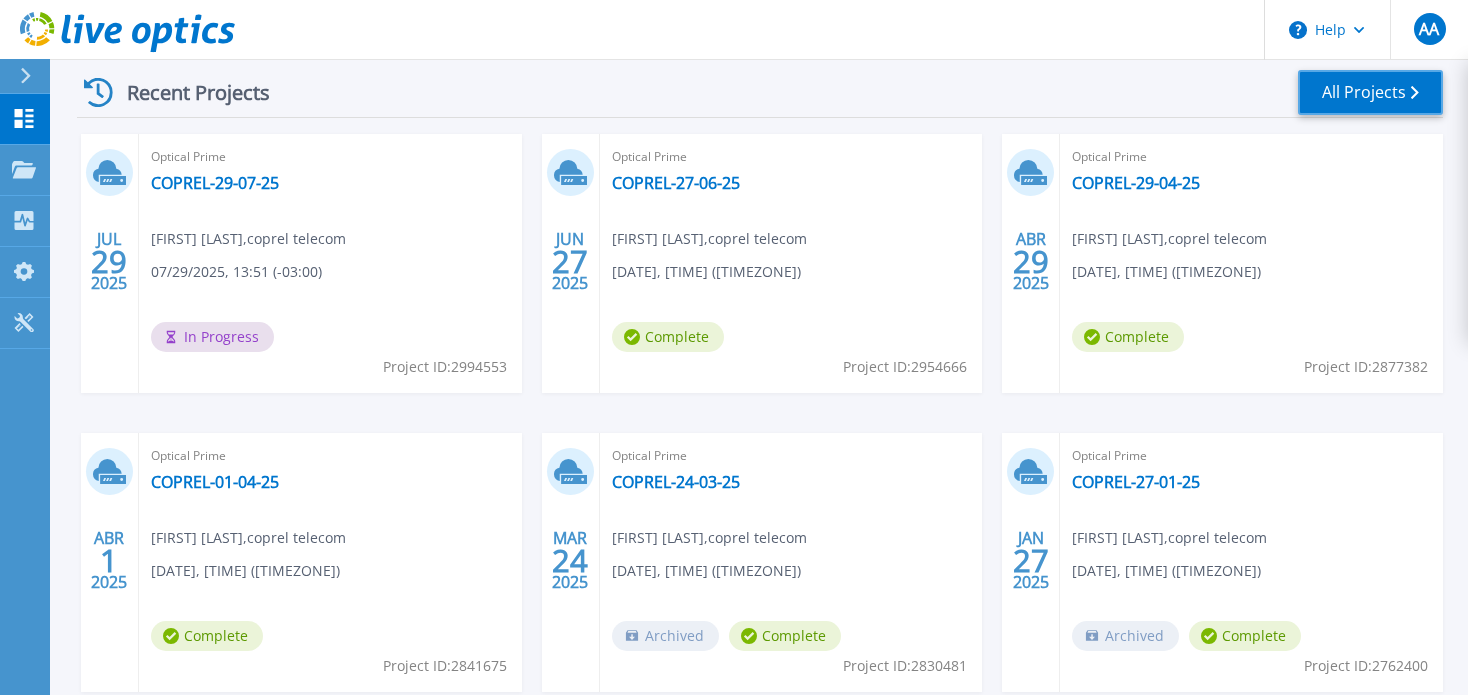 click on "All Projects" at bounding box center (1370, 92) 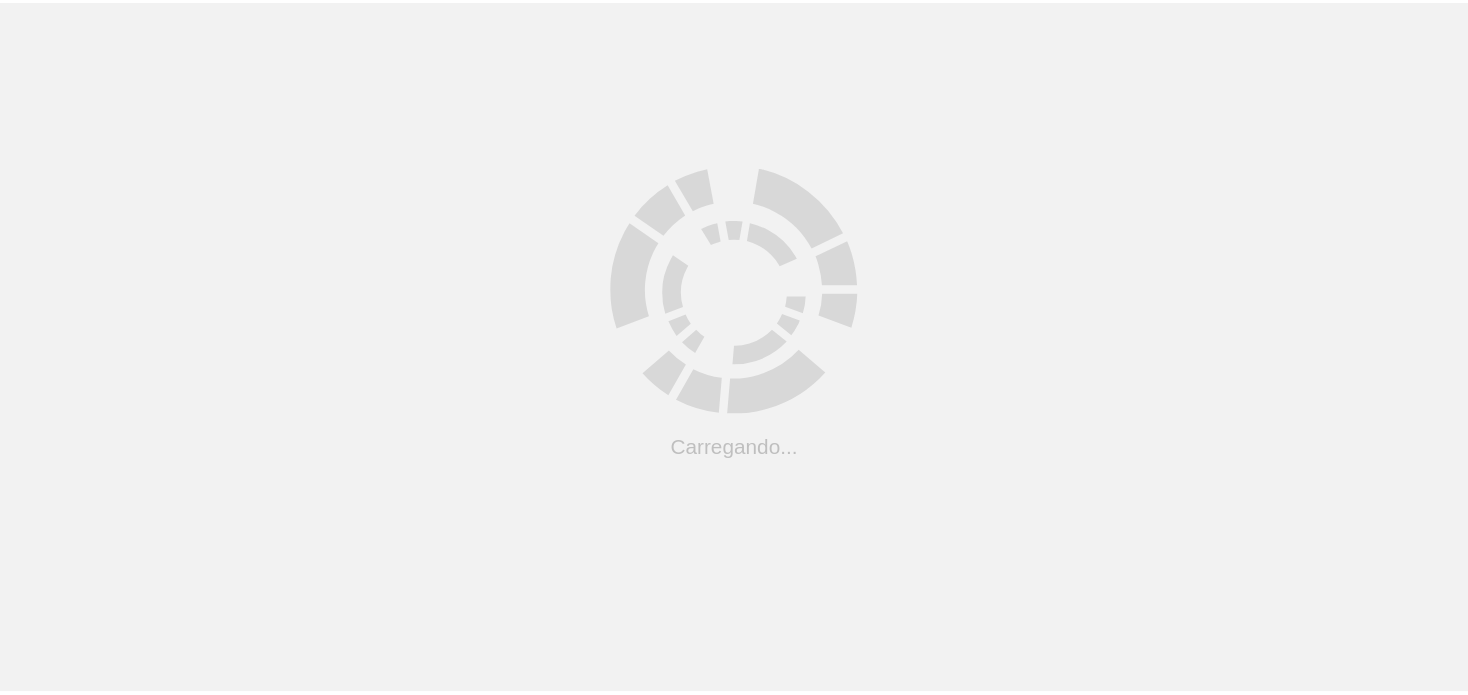 scroll, scrollTop: 0, scrollLeft: 0, axis: both 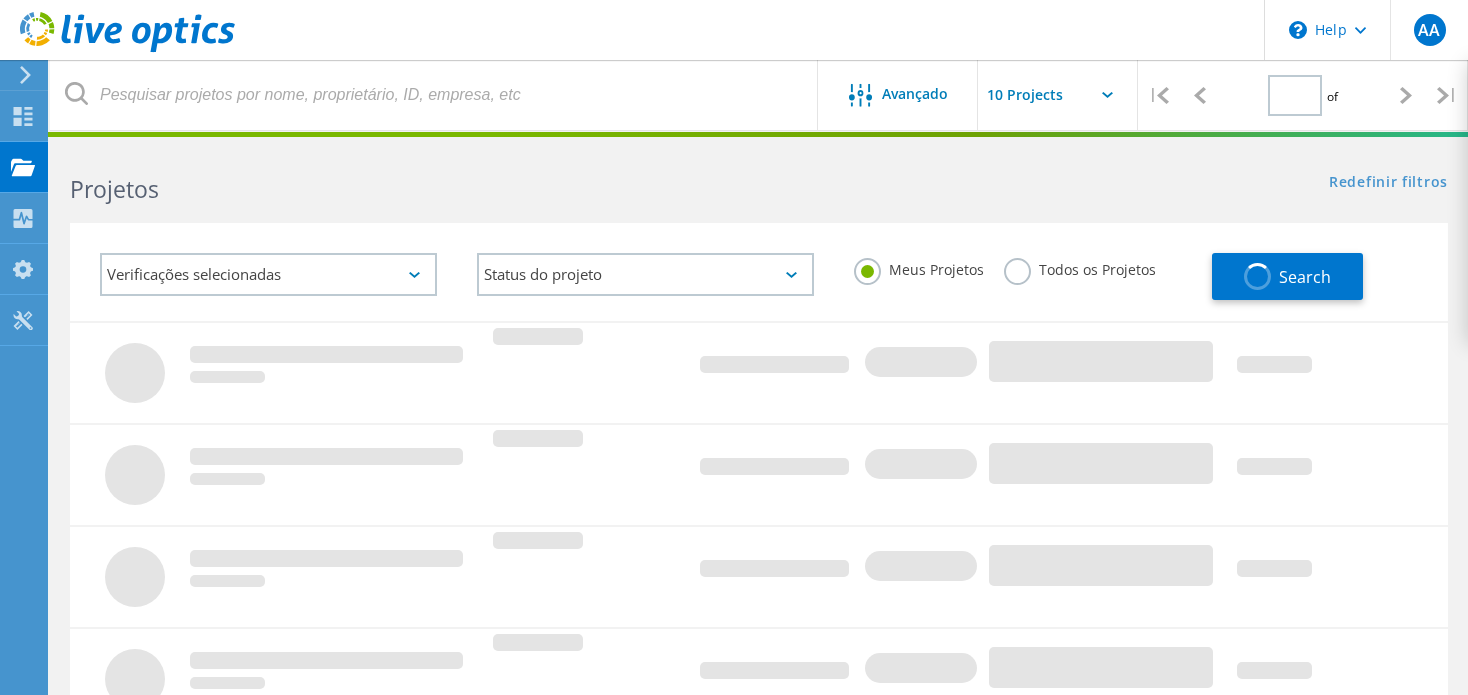 type on "1" 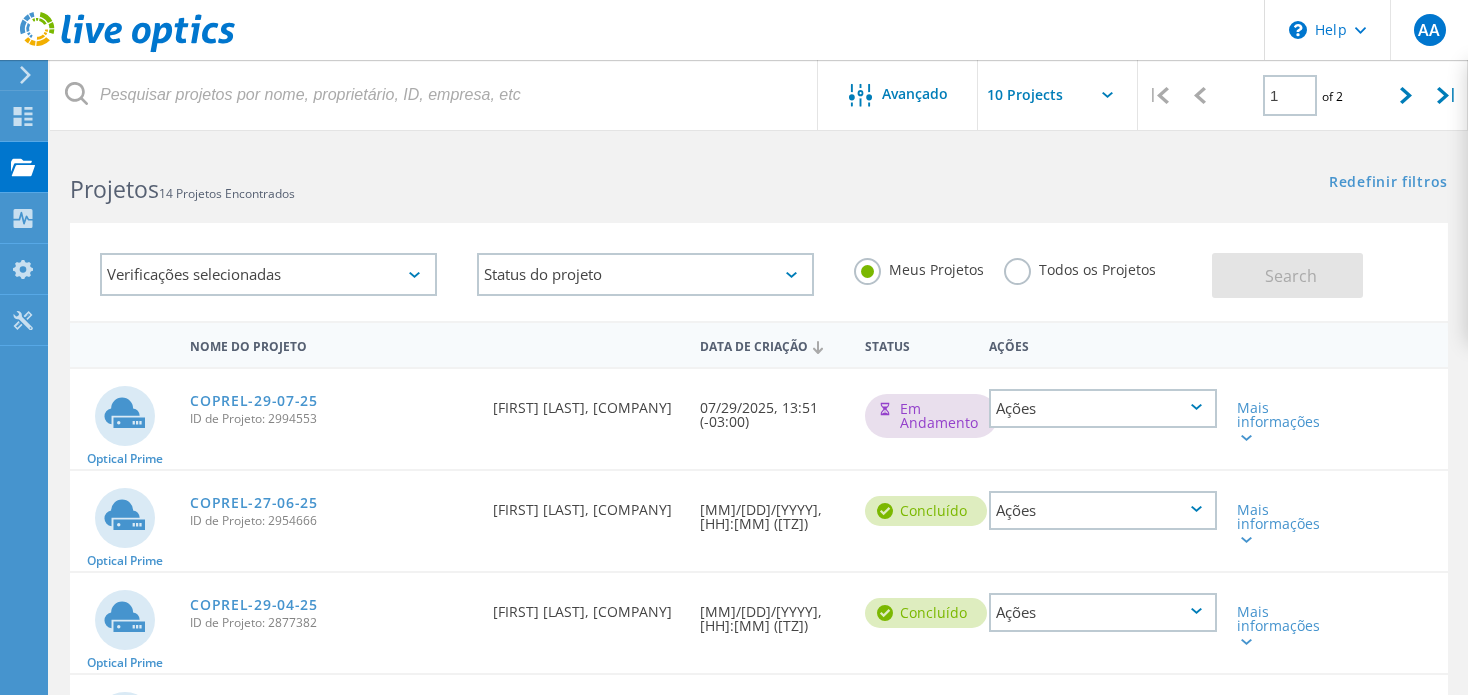 drag, startPoint x: 699, startPoint y: 397, endPoint x: 783, endPoint y: 432, distance: 91 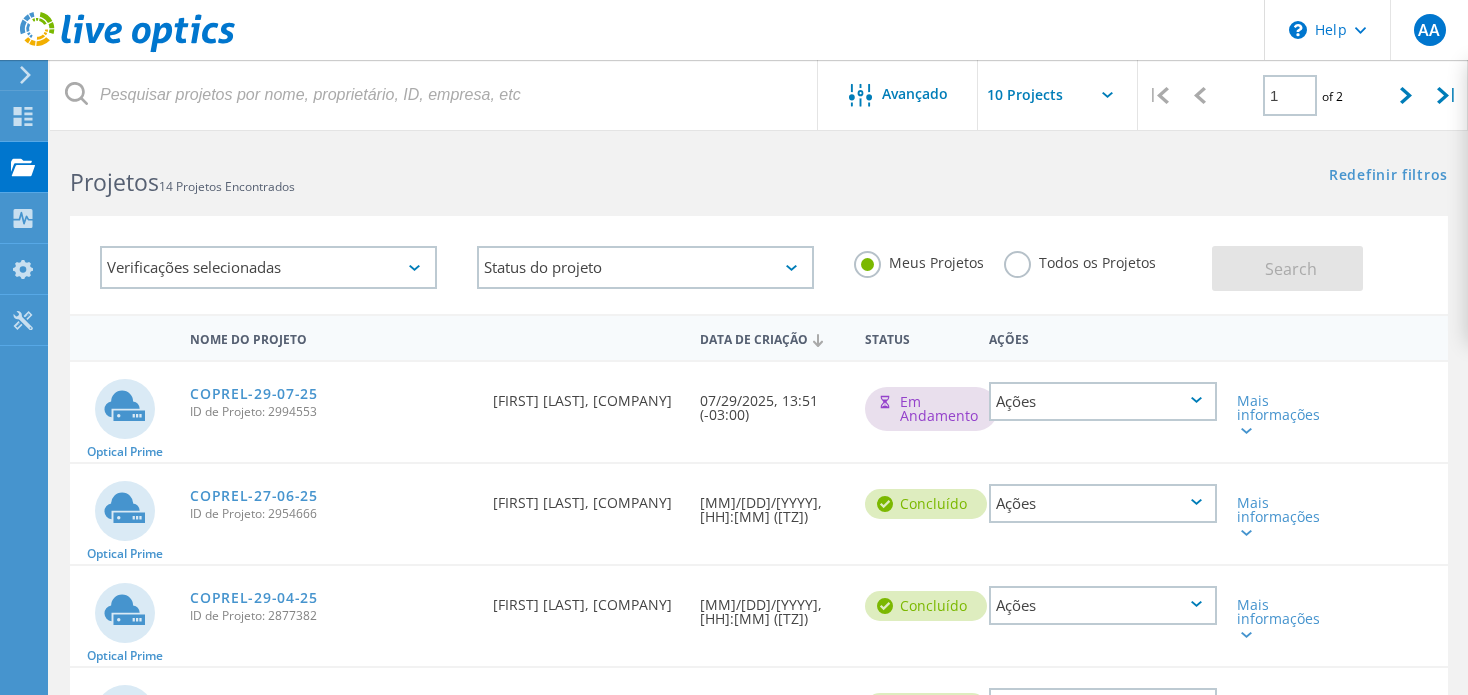 scroll, scrollTop: 0, scrollLeft: 0, axis: both 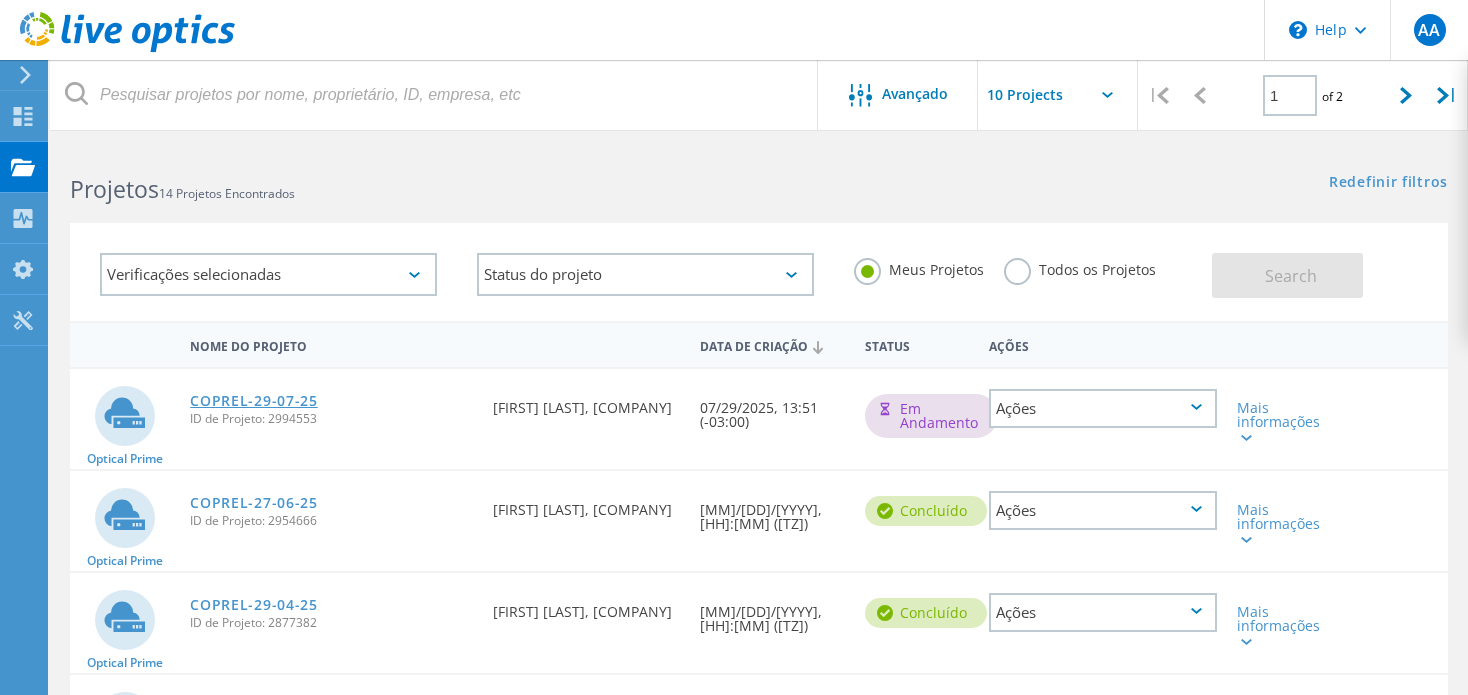 click on "COPREL-29-07-25" 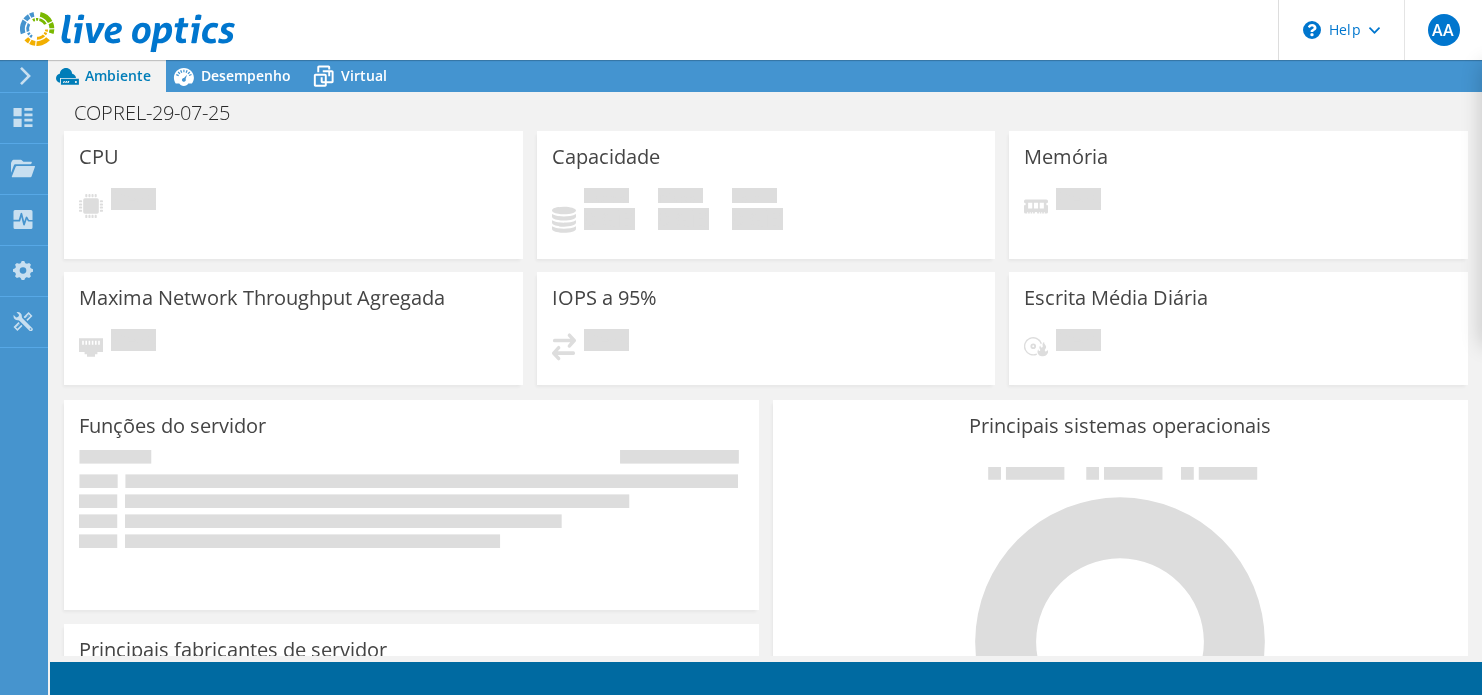 scroll, scrollTop: 0, scrollLeft: 0, axis: both 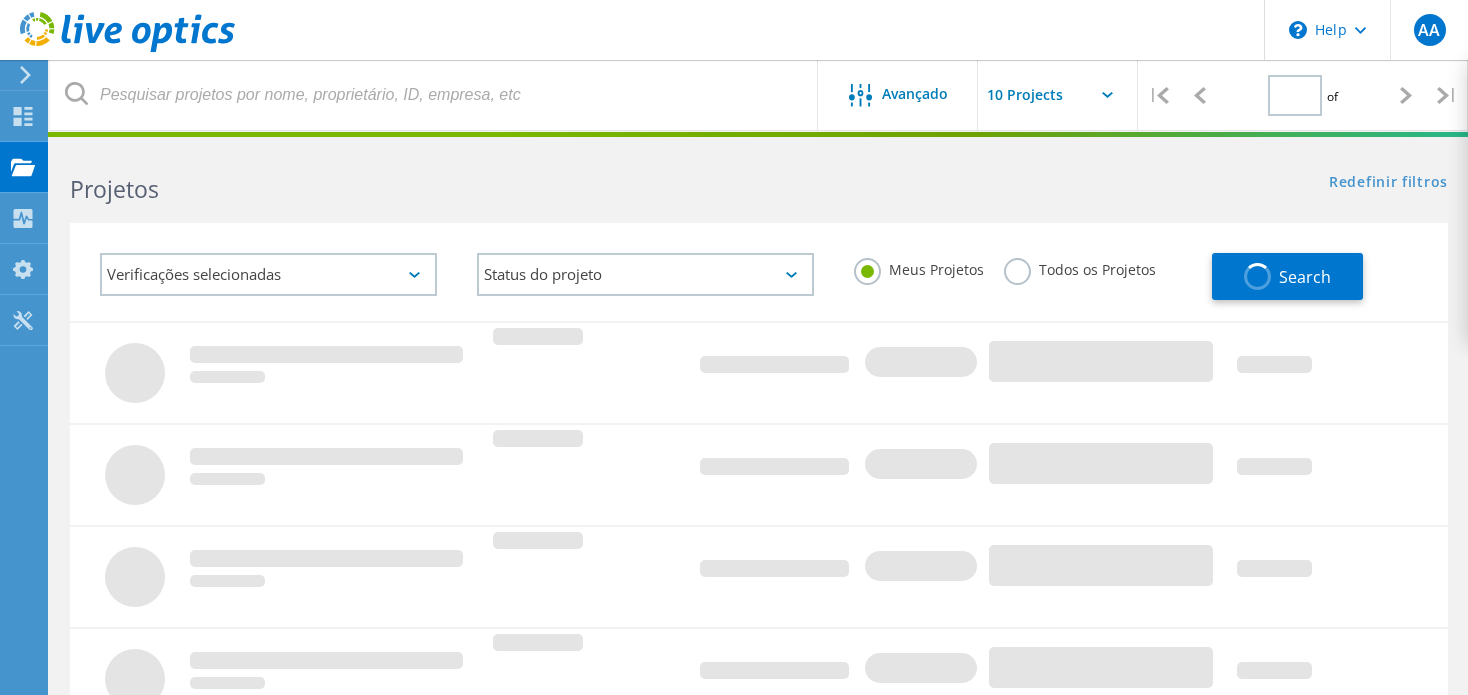 type on "1" 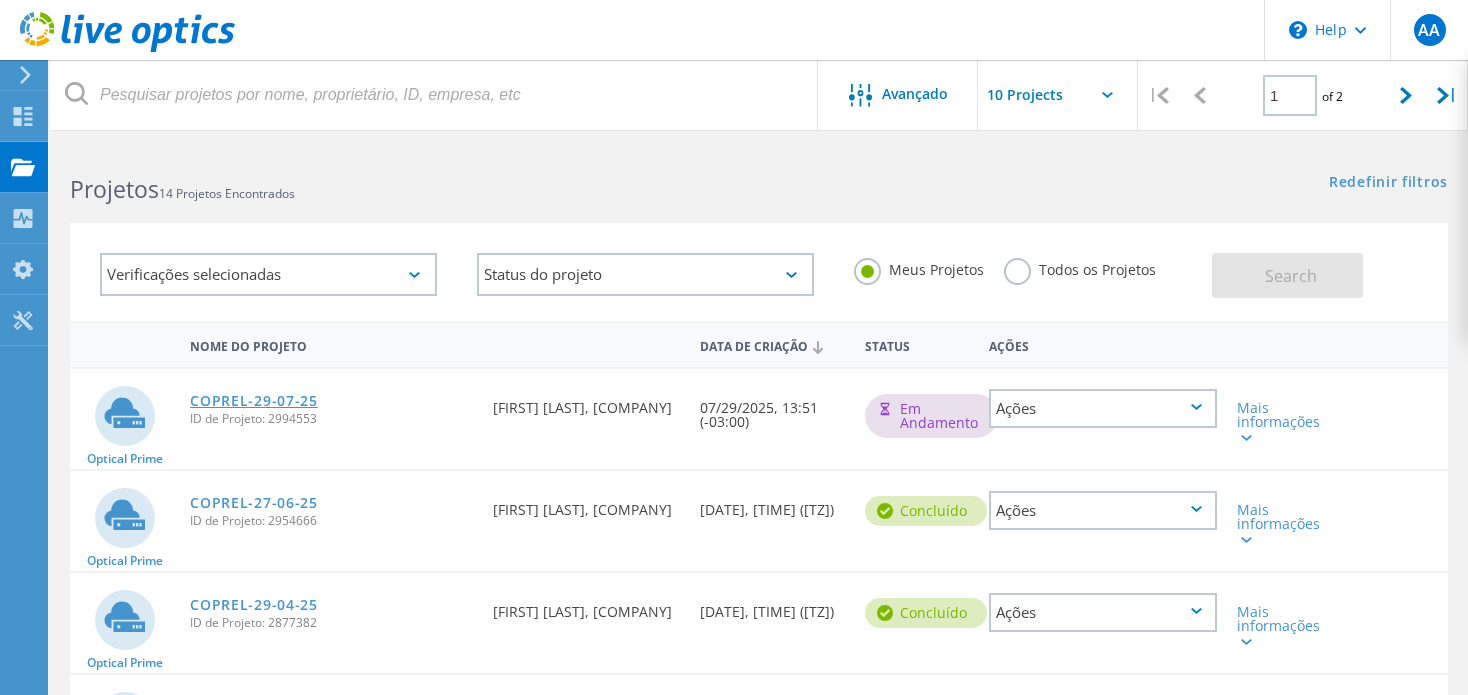 click on "COPREL-29-07-25" 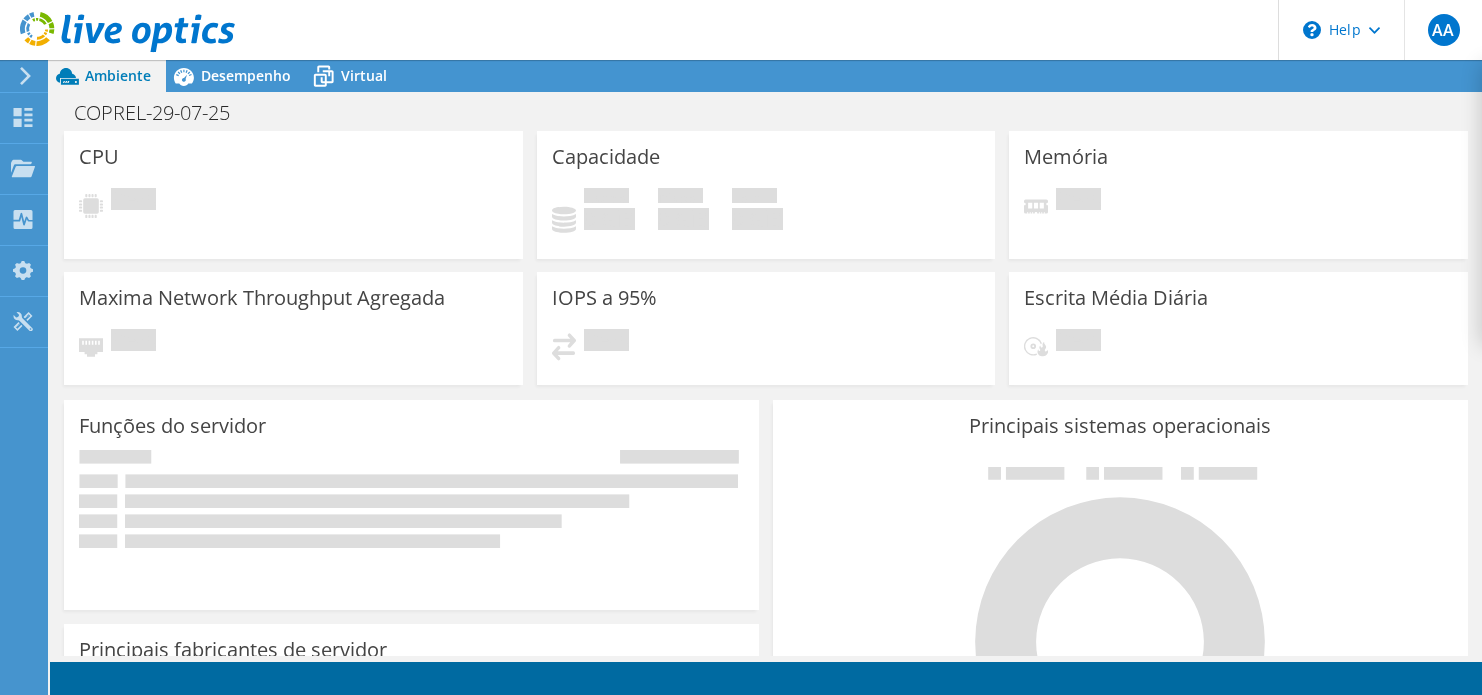 scroll, scrollTop: 0, scrollLeft: 0, axis: both 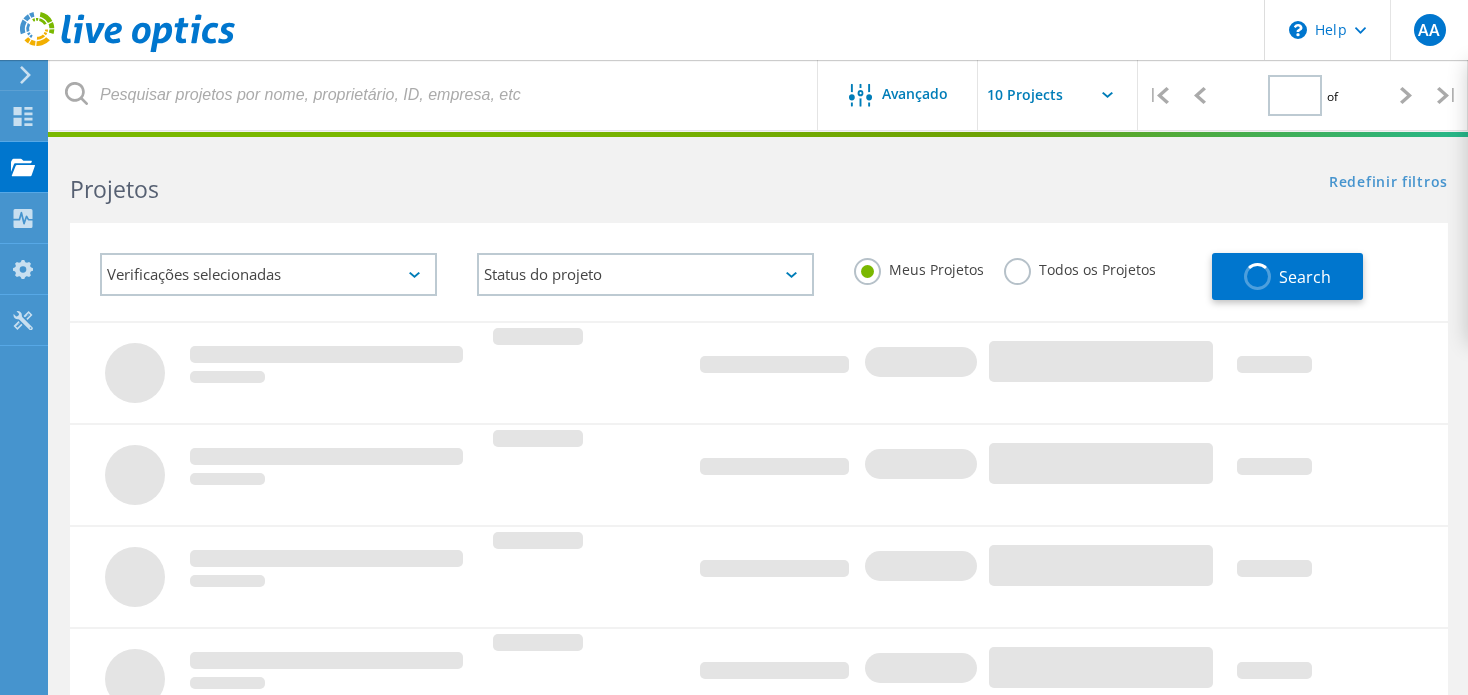 type on "1" 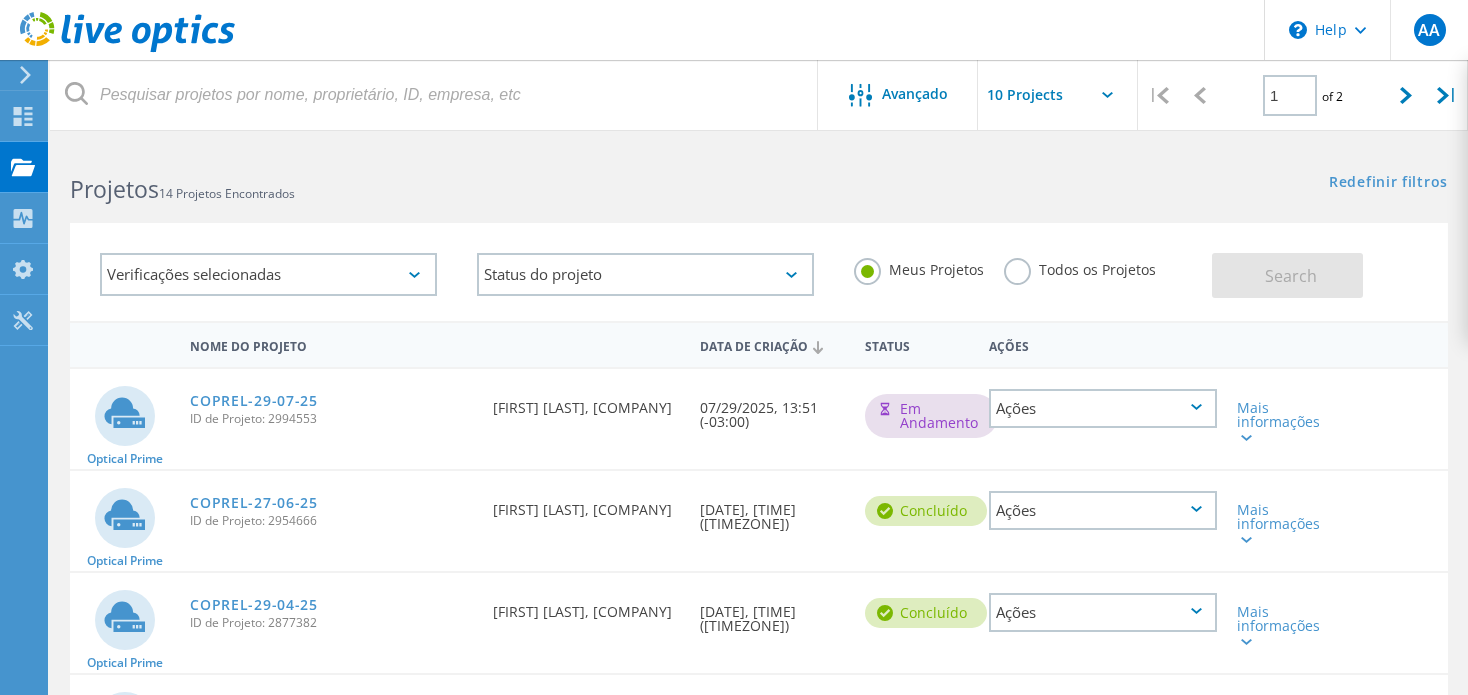 drag, startPoint x: 217, startPoint y: 399, endPoint x: 172, endPoint y: 358, distance: 60.876926 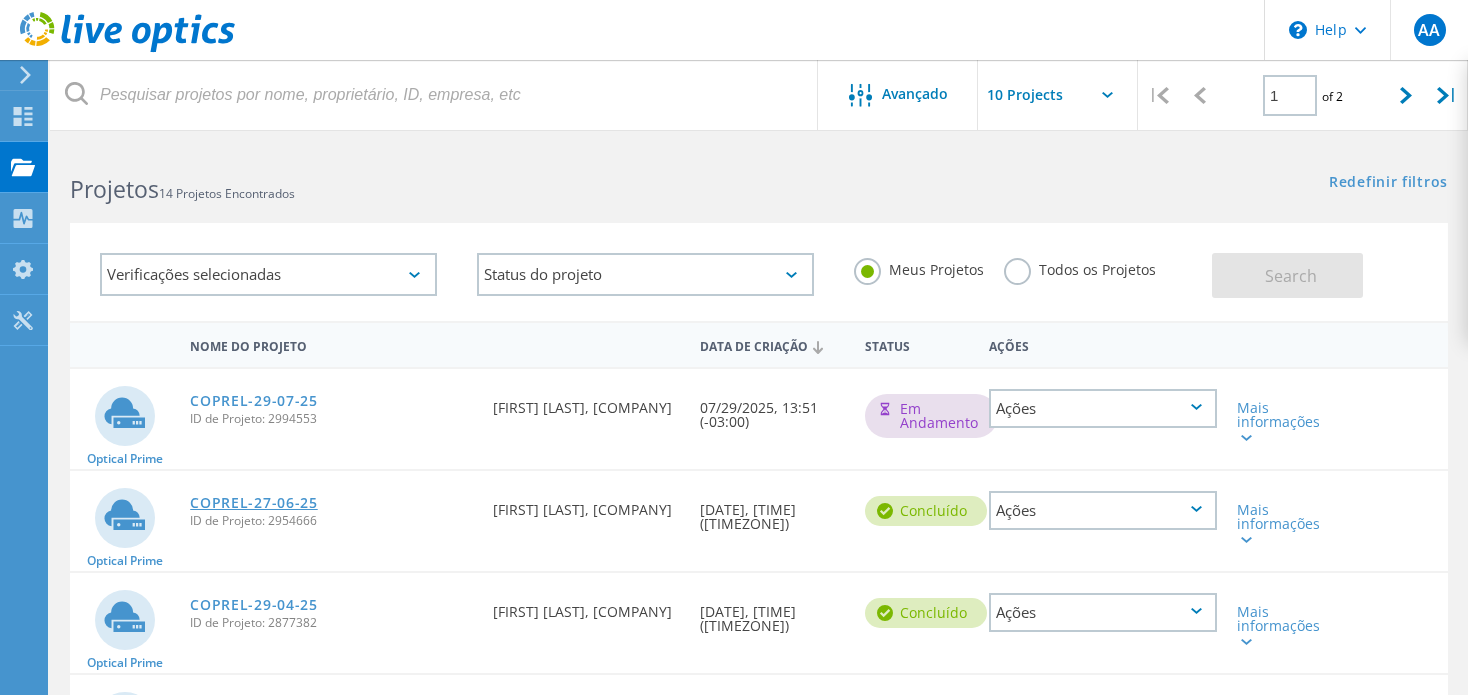 click on "COPREL-27-06-25" 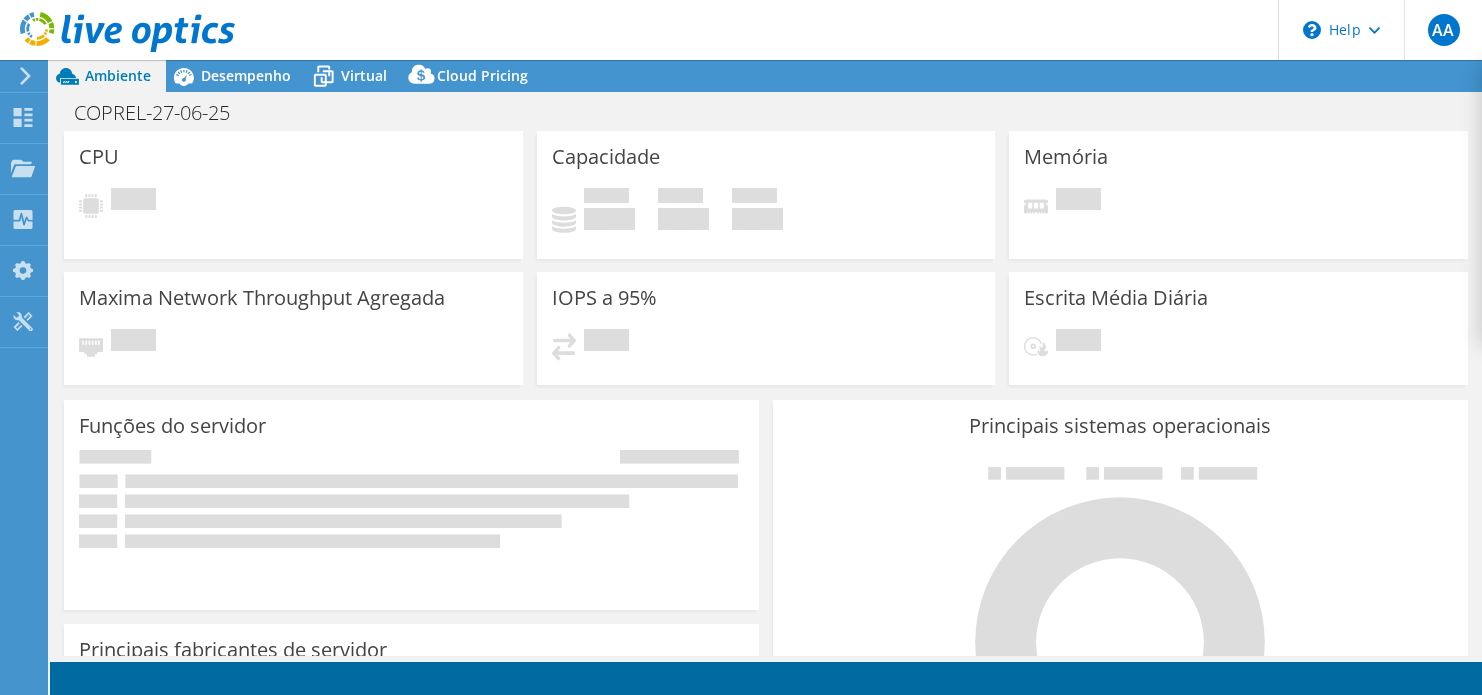 scroll, scrollTop: 0, scrollLeft: 0, axis: both 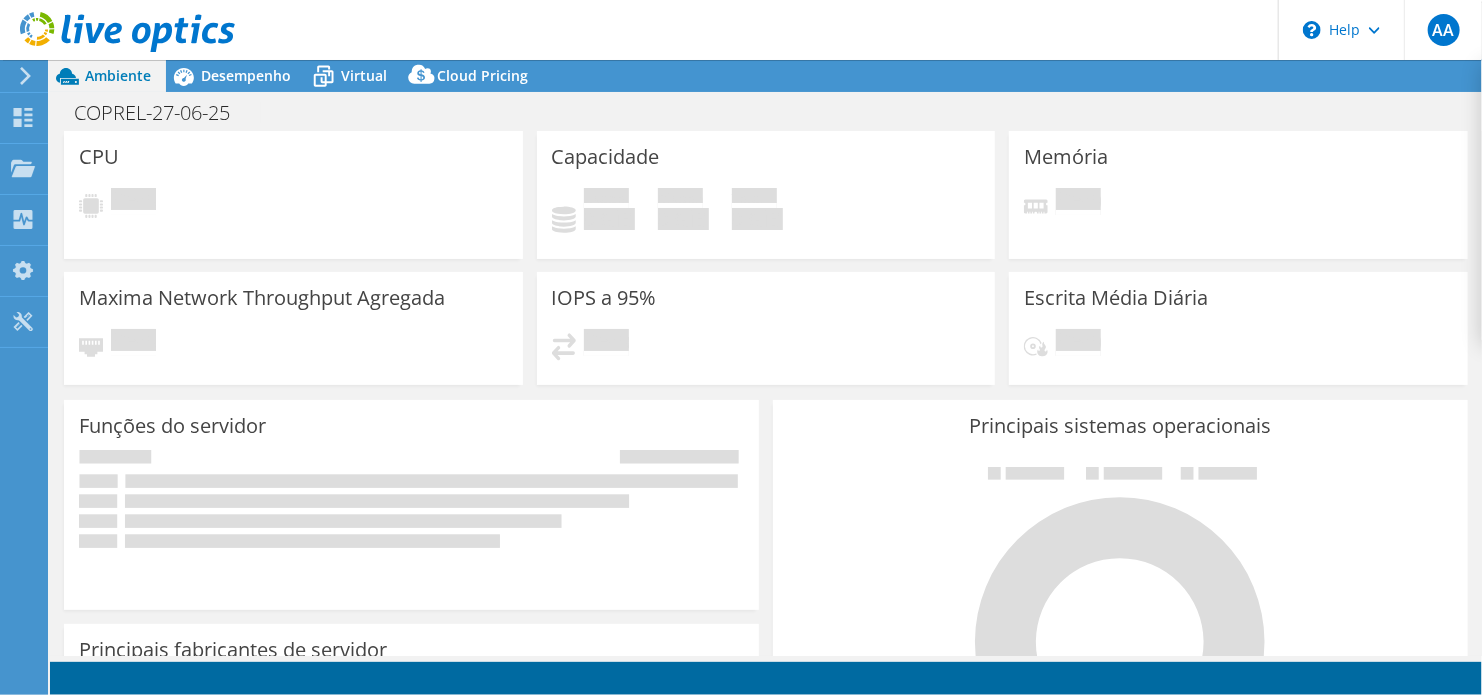 select on "SouthAmerica" 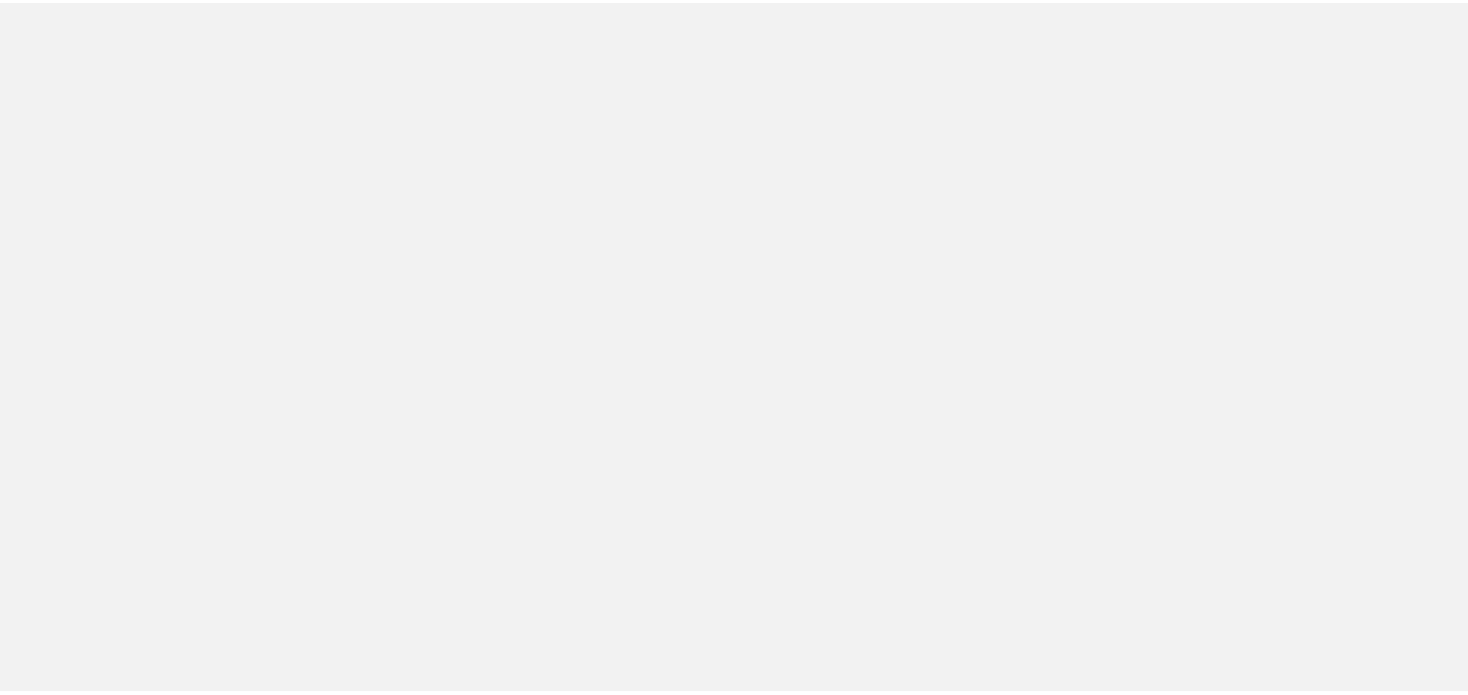 scroll, scrollTop: 0, scrollLeft: 0, axis: both 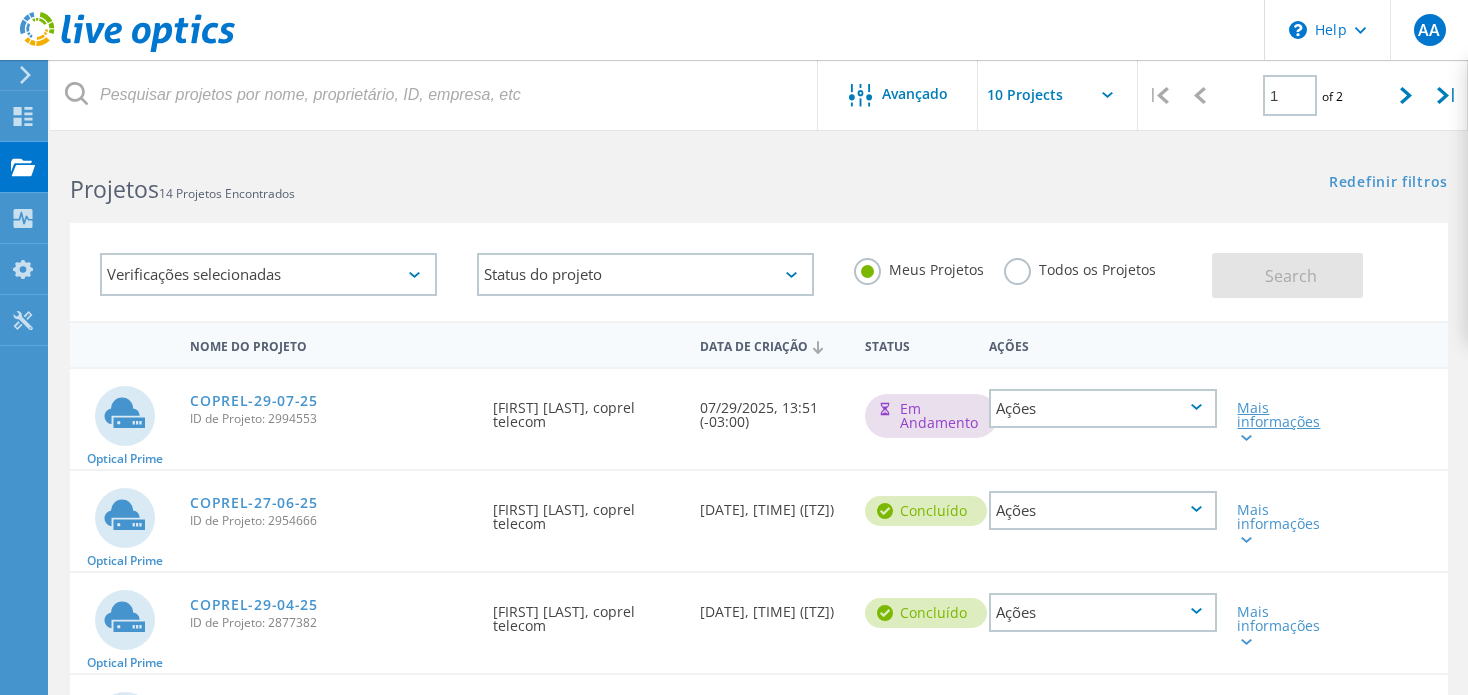click on "Mais informações" 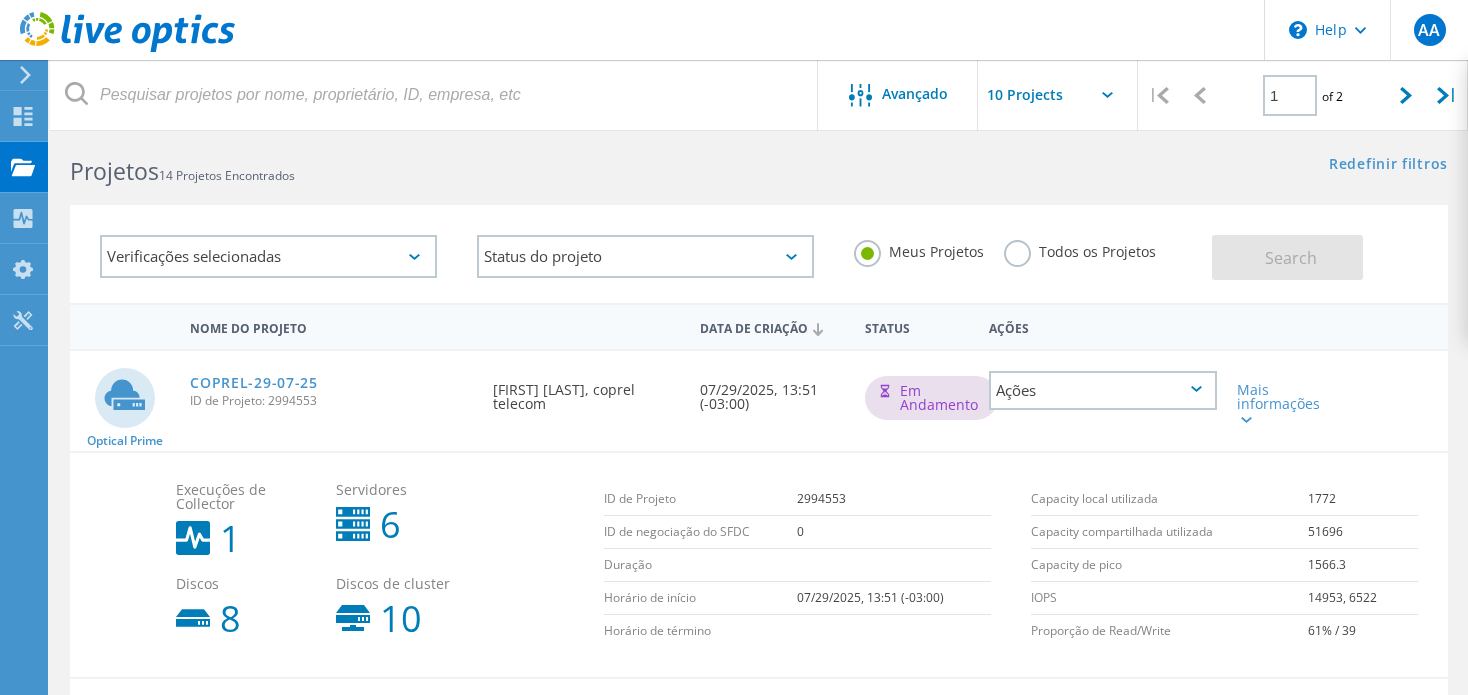 scroll, scrollTop: 0, scrollLeft: 0, axis: both 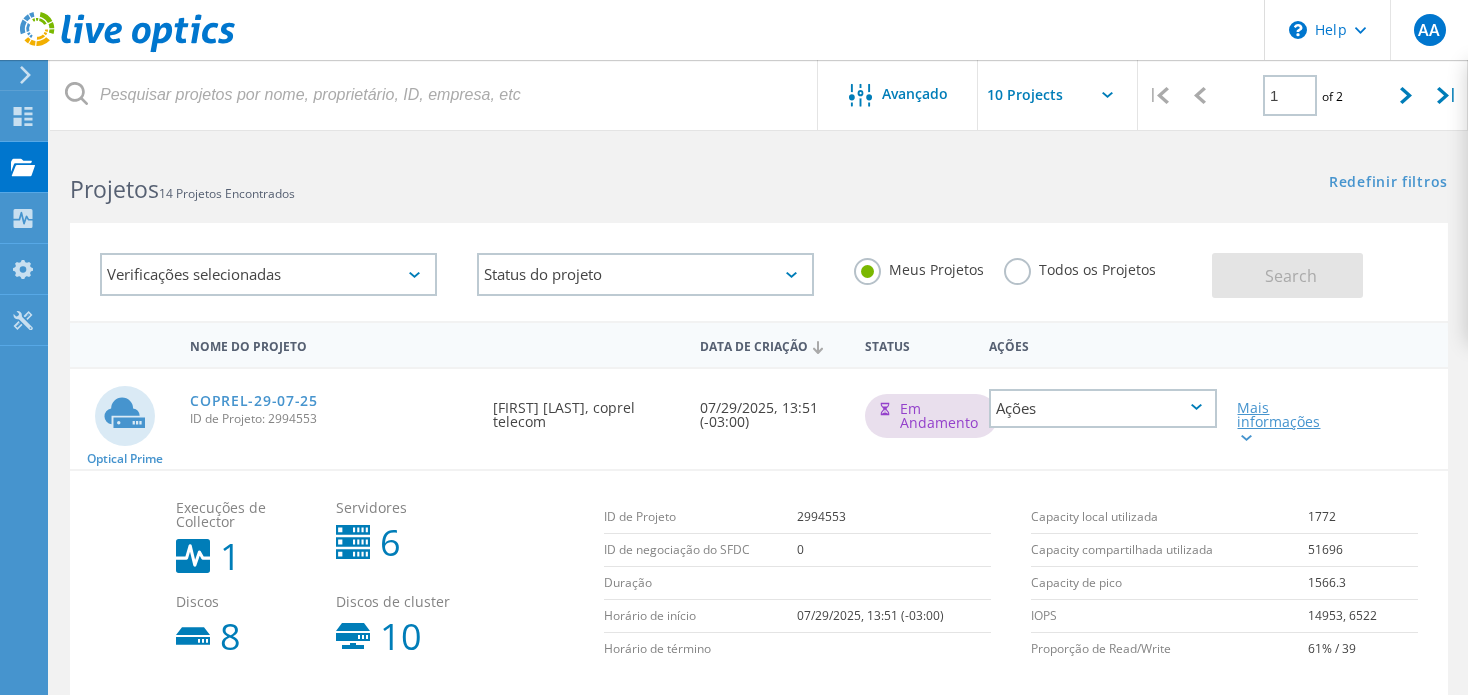 click on "Mais informações" 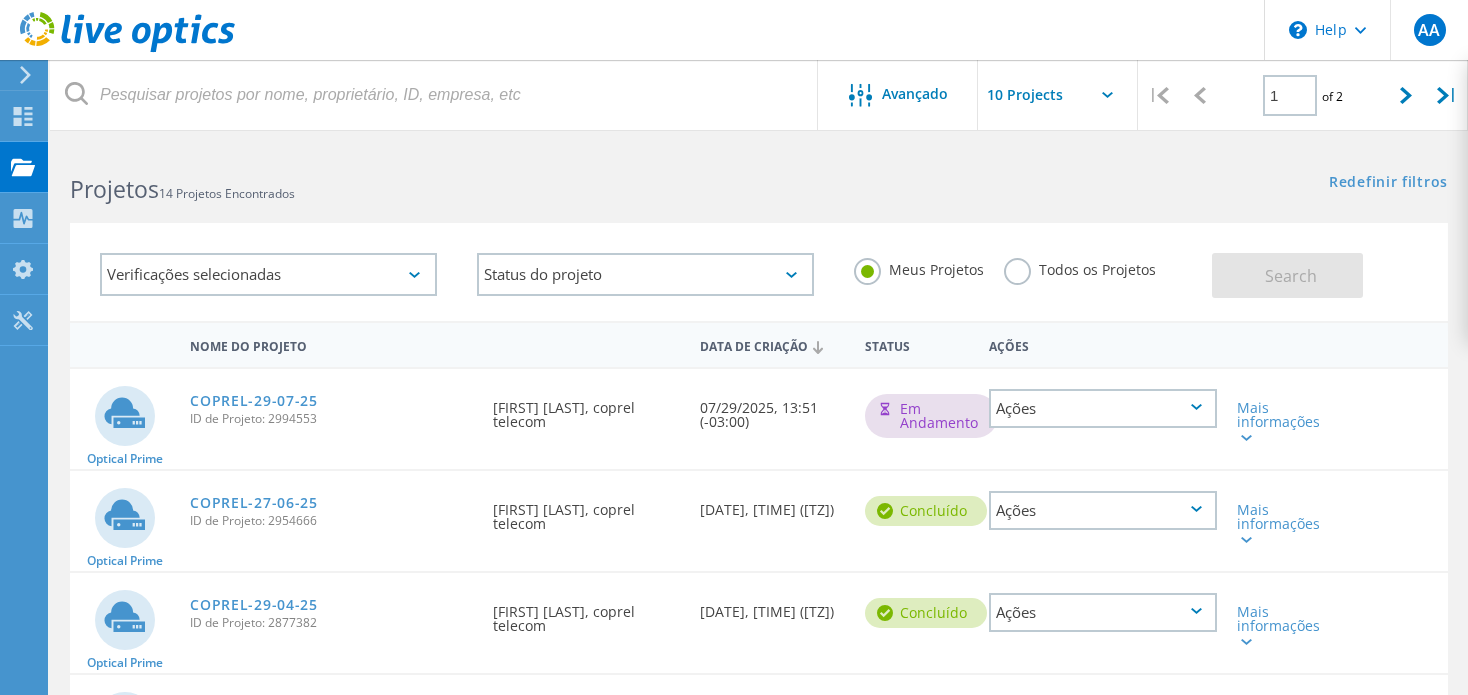 drag, startPoint x: 912, startPoint y: 415, endPoint x: 893, endPoint y: 413, distance: 19.104973 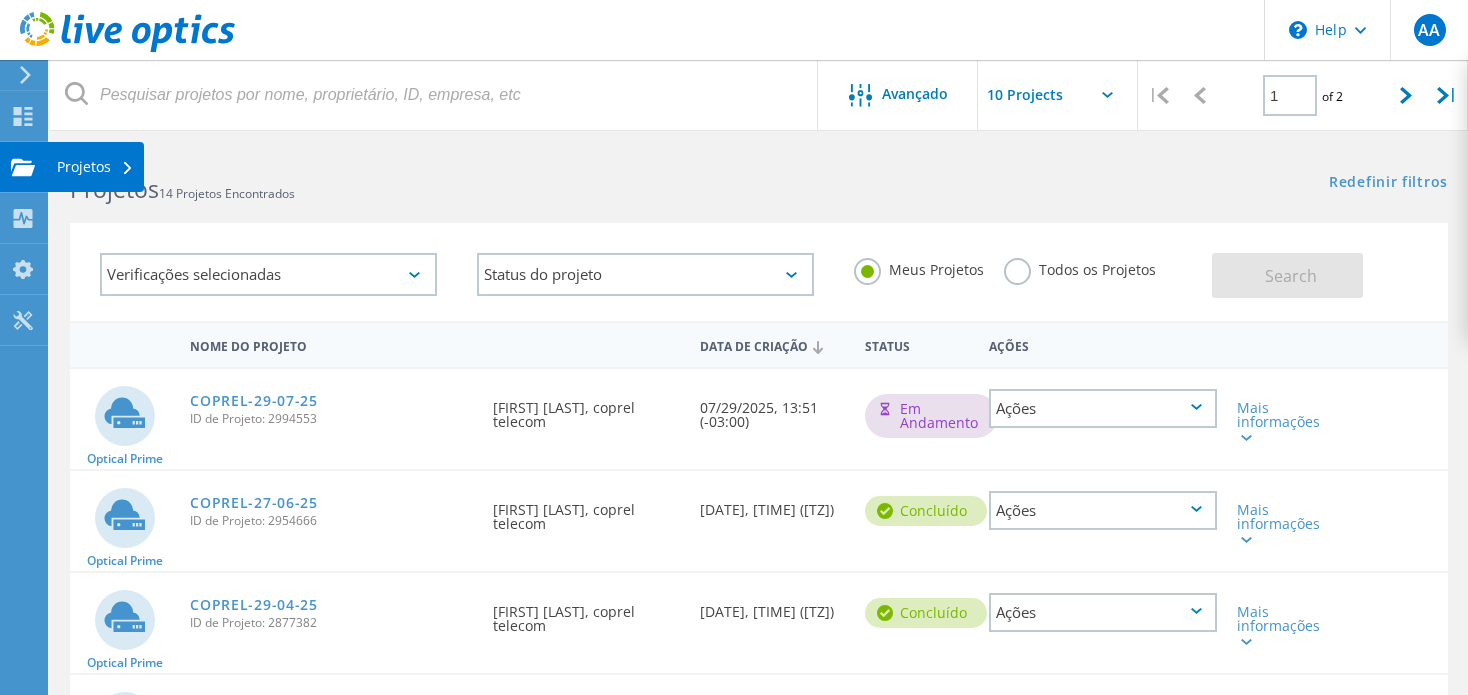 click 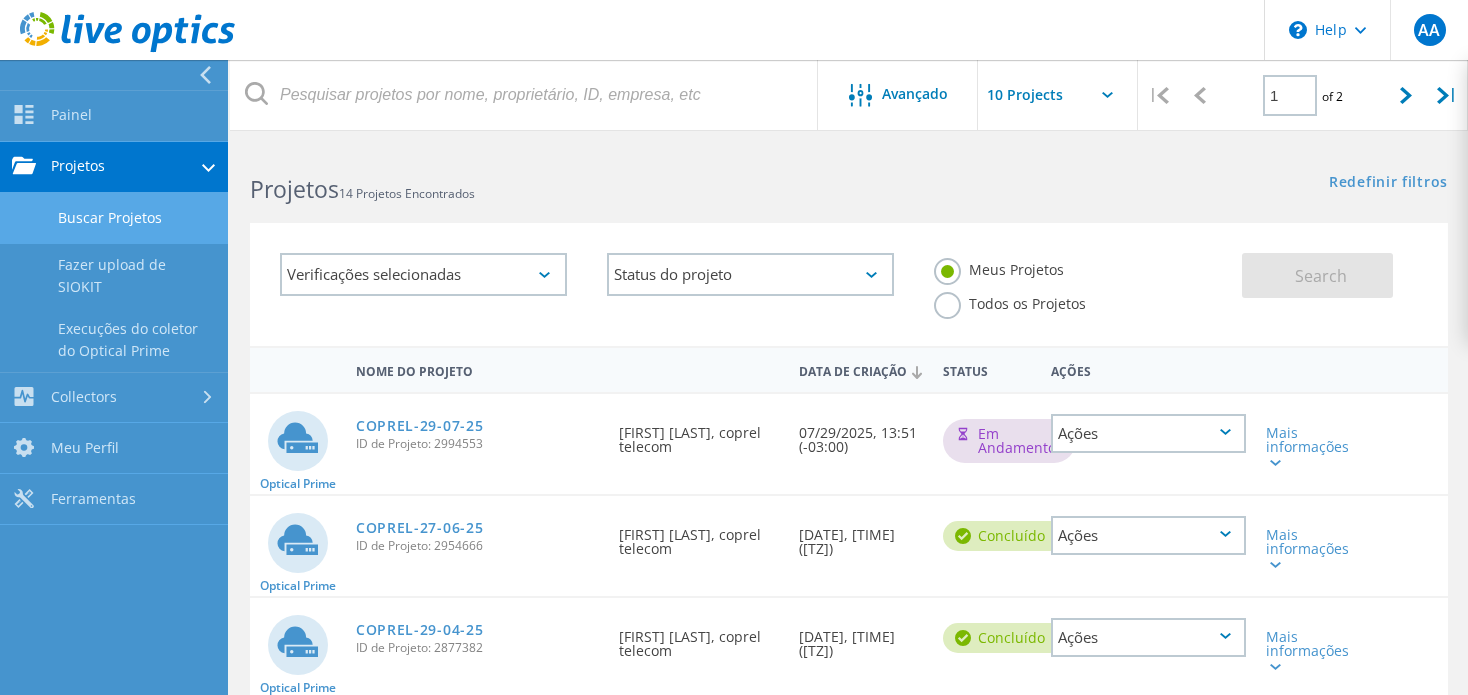 click on "Projetos" at bounding box center [114, 167] 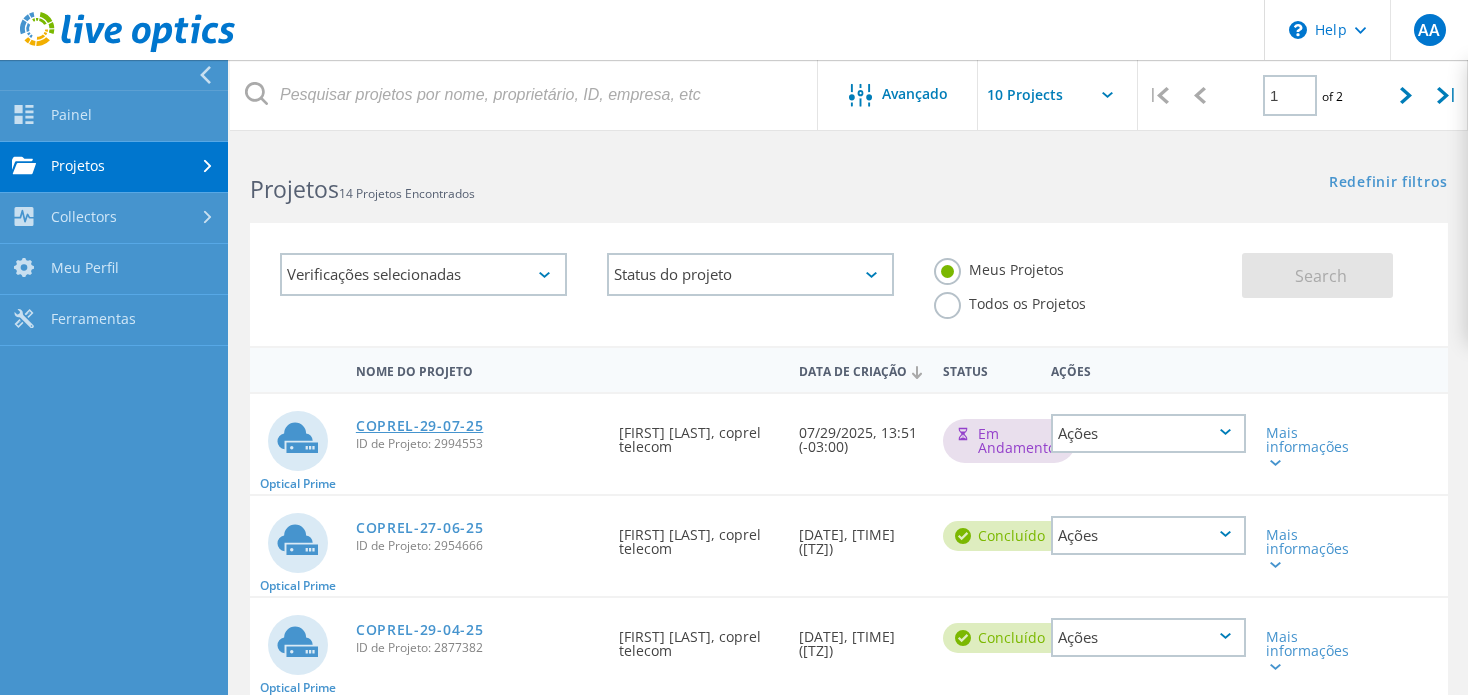 click on "COPREL-29-07-25" 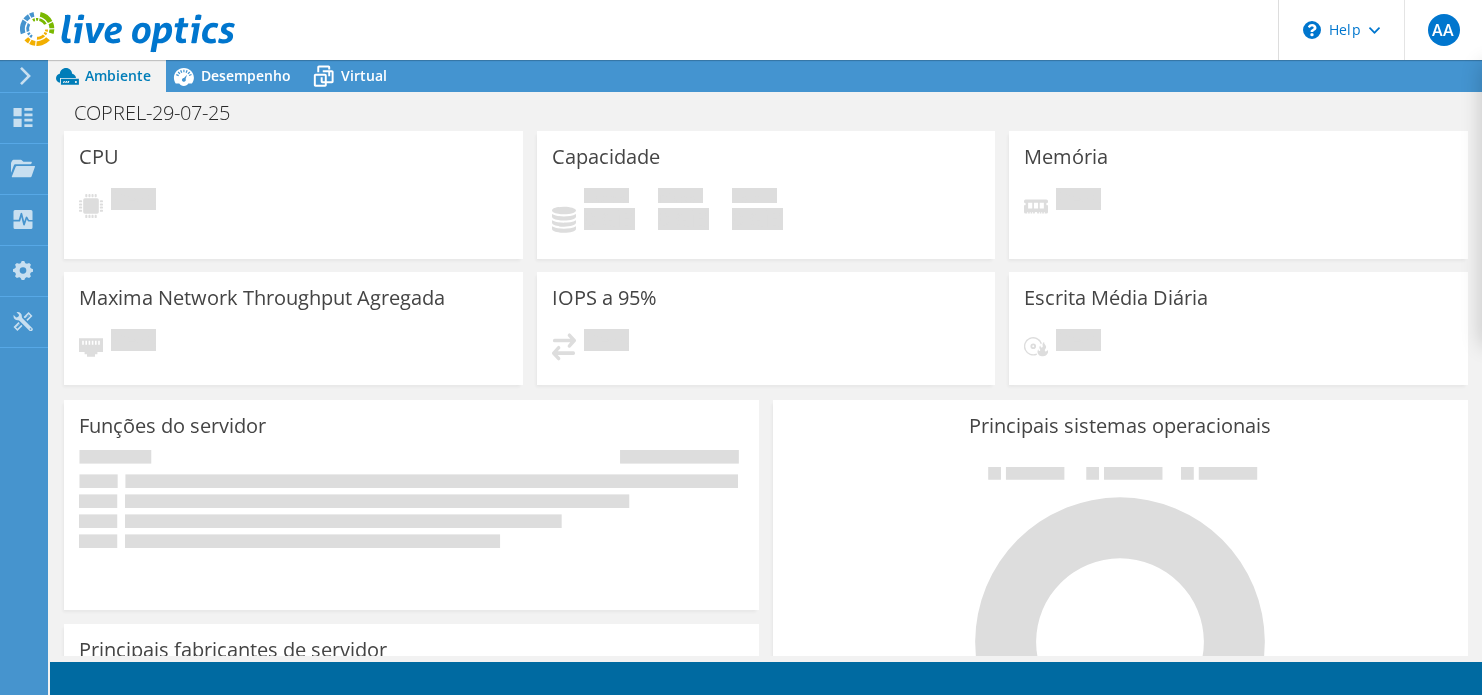 scroll, scrollTop: 0, scrollLeft: 0, axis: both 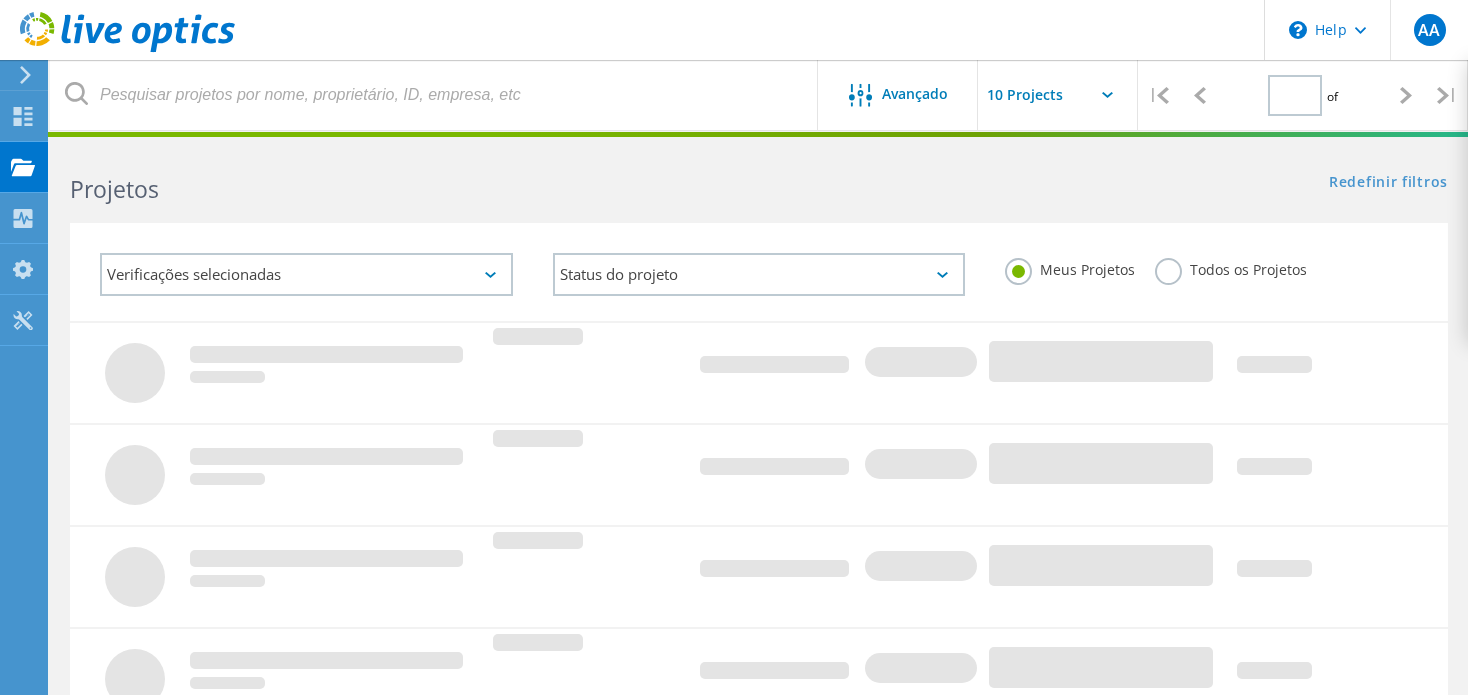 type on "1" 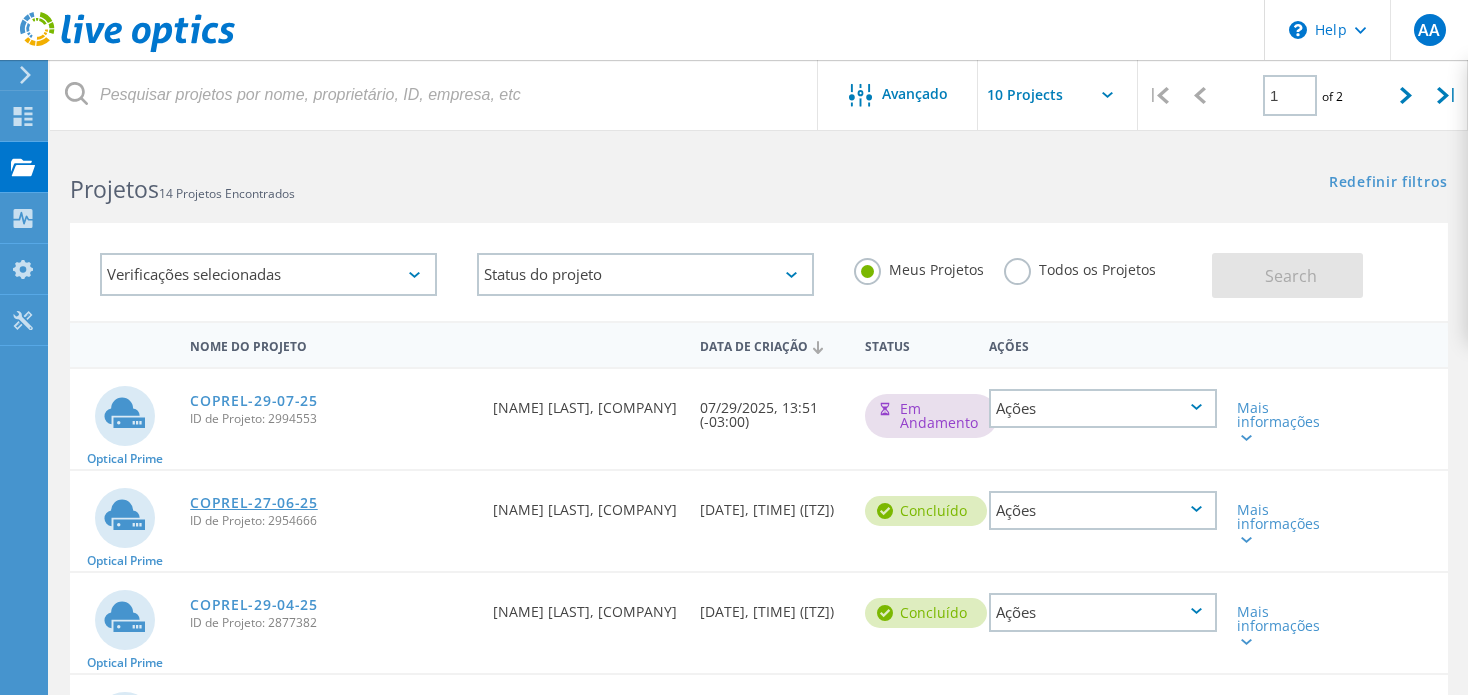 click on "COPREL-27-06-25" 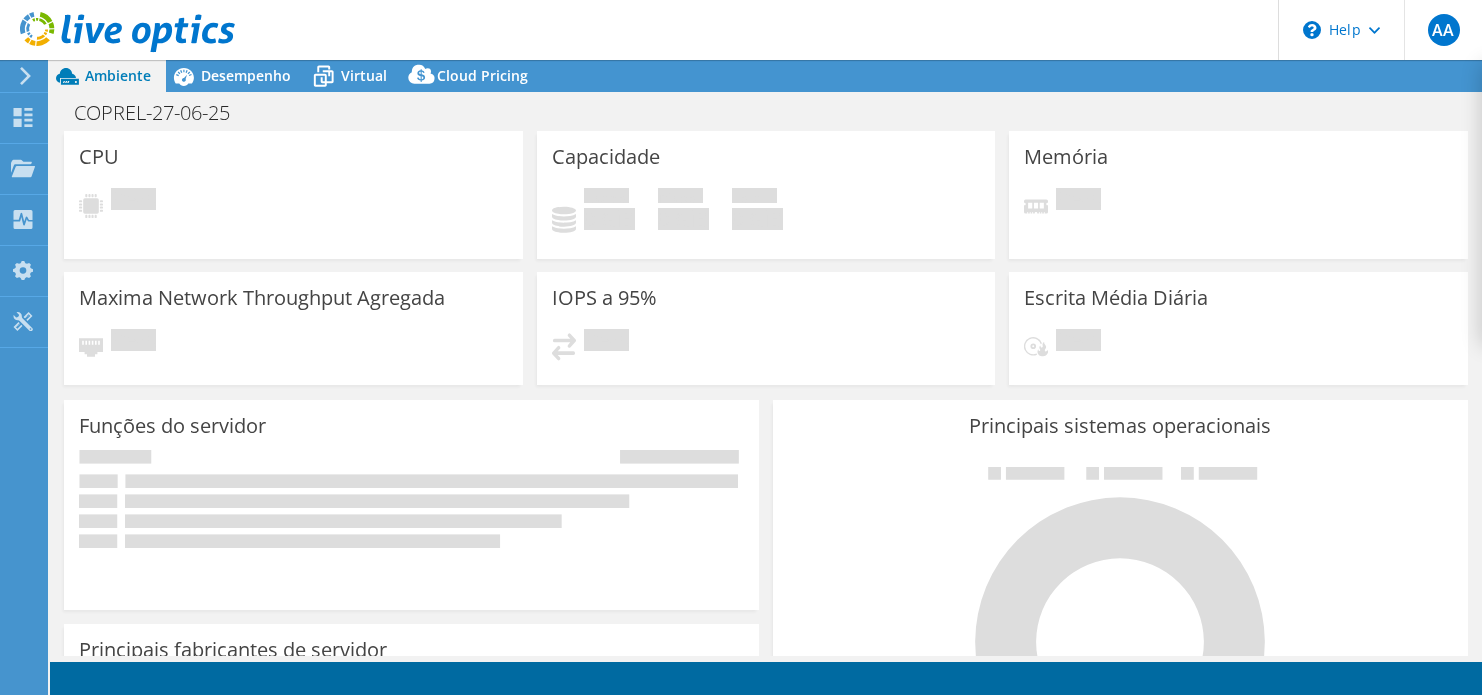 scroll, scrollTop: 0, scrollLeft: 0, axis: both 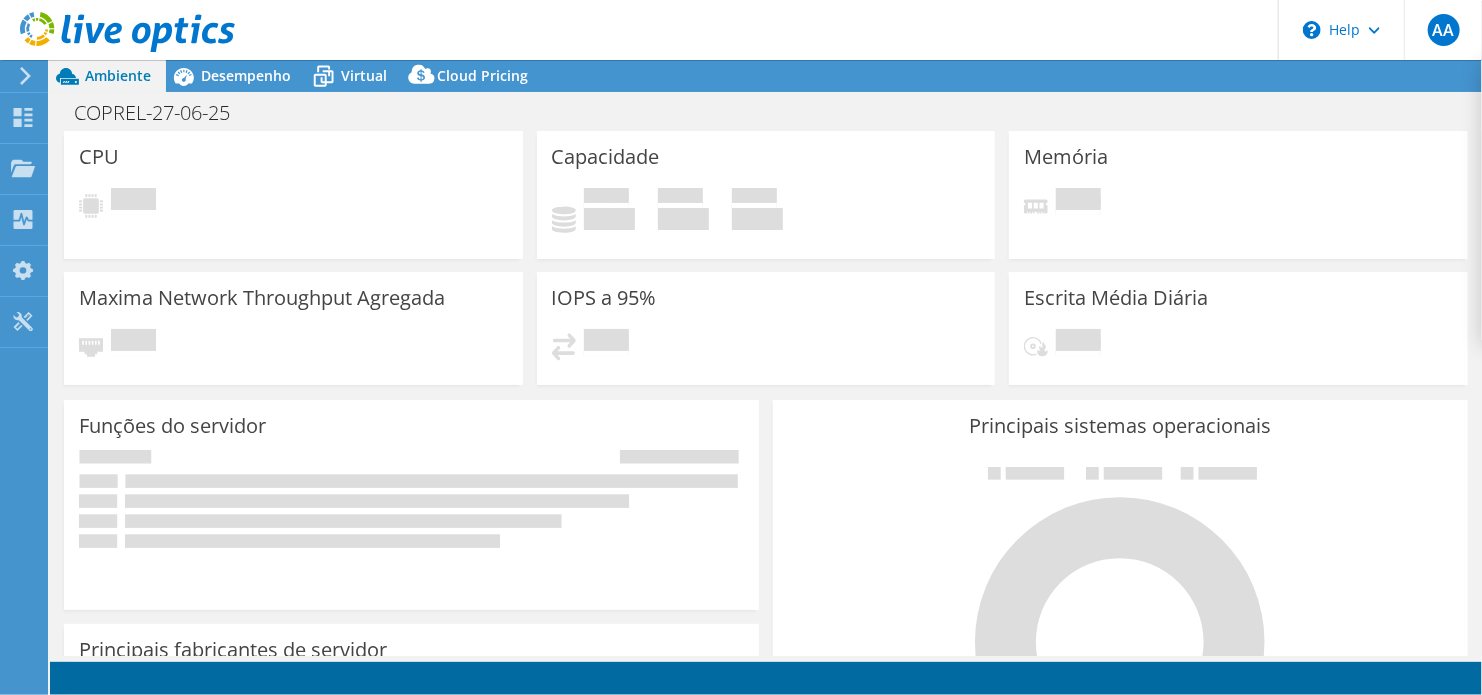 select on "USD" 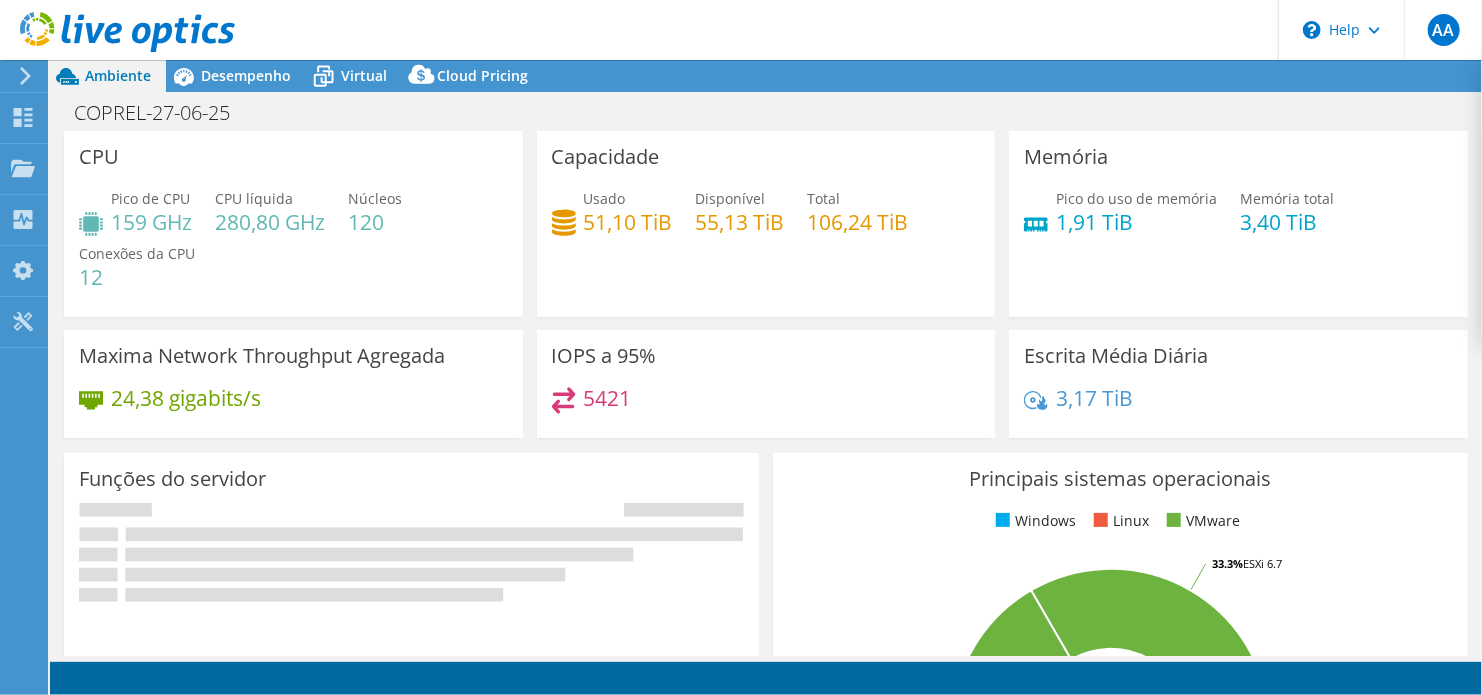 select on "SouthAmerica" 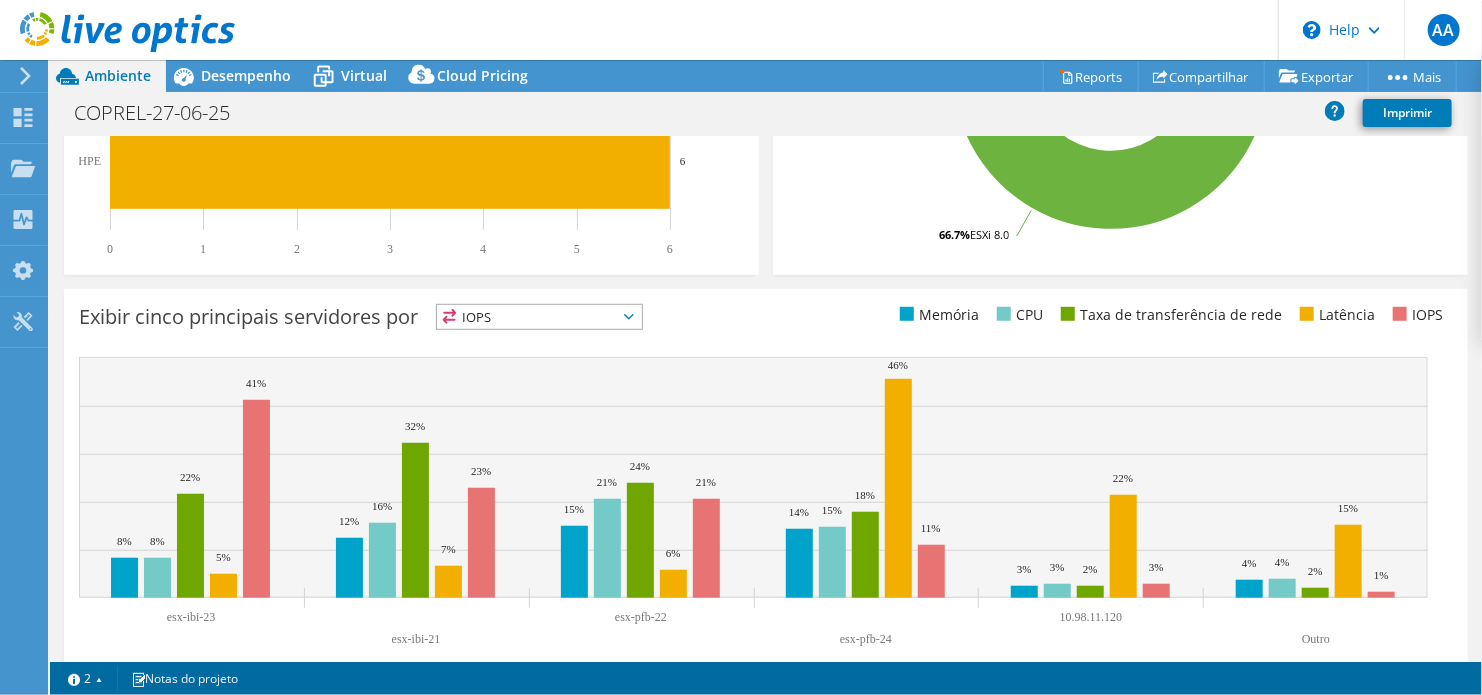 scroll, scrollTop: 693, scrollLeft: 0, axis: vertical 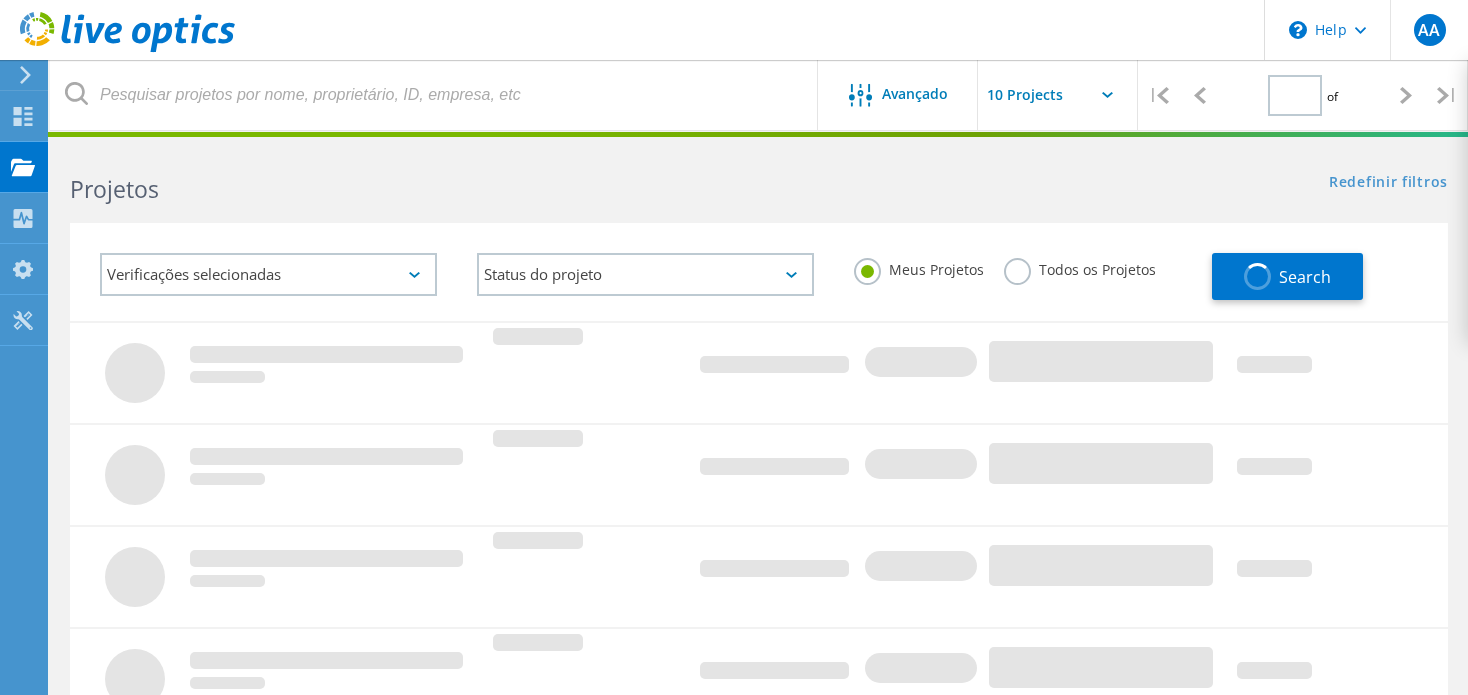 type on "1" 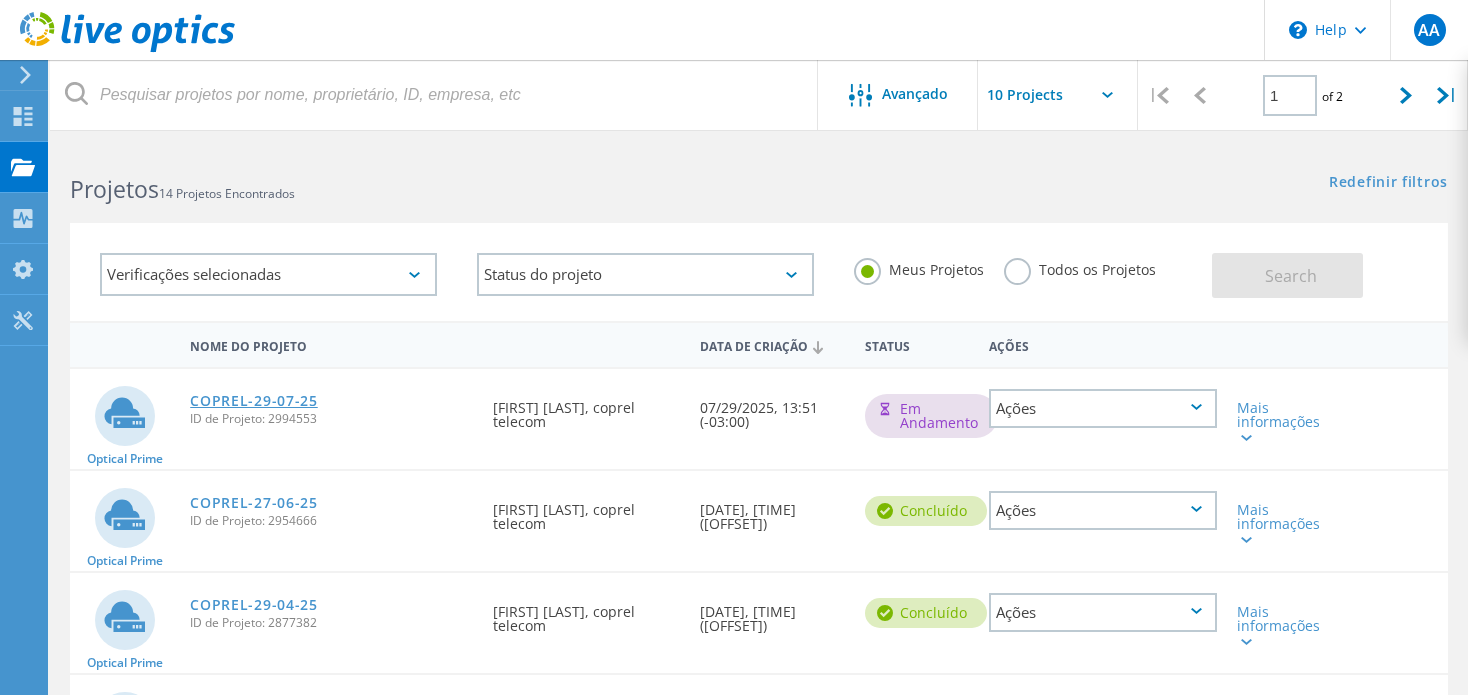 click on "COPREL-29-07-25" 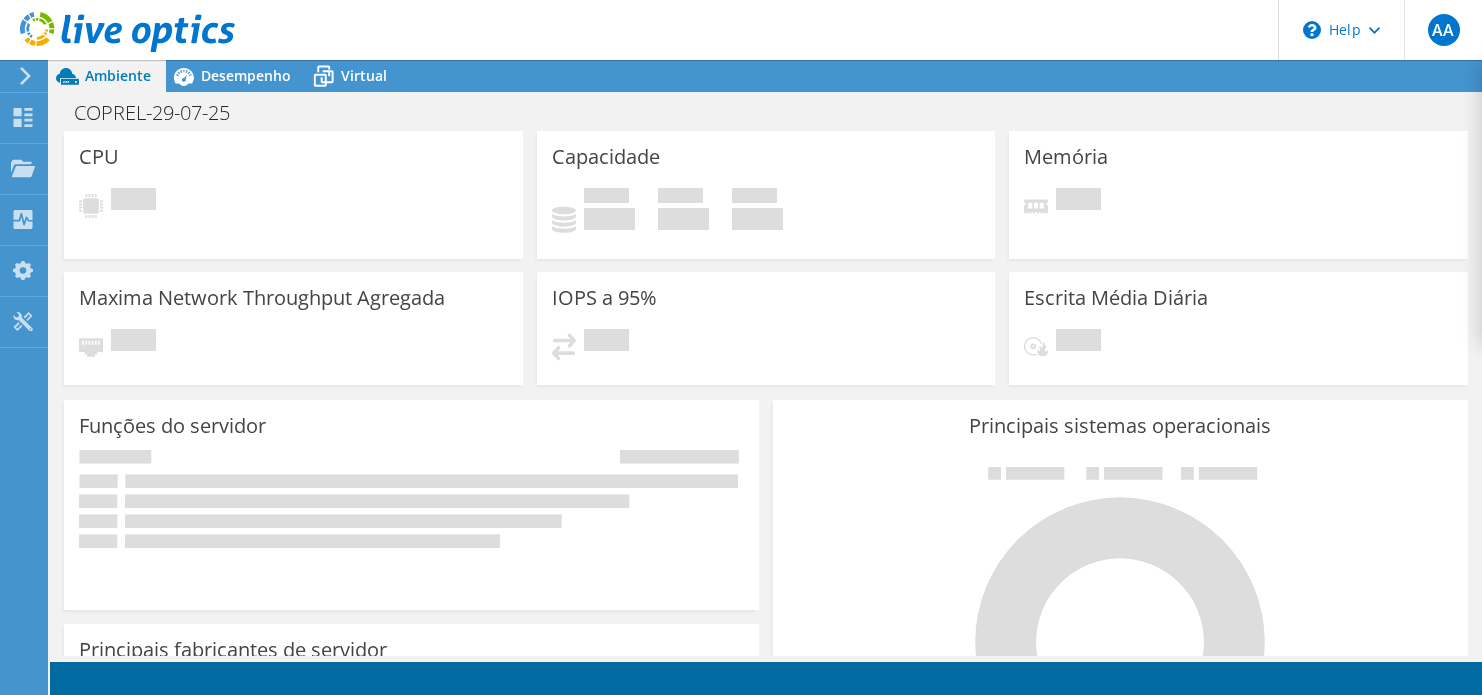 scroll, scrollTop: 0, scrollLeft: 0, axis: both 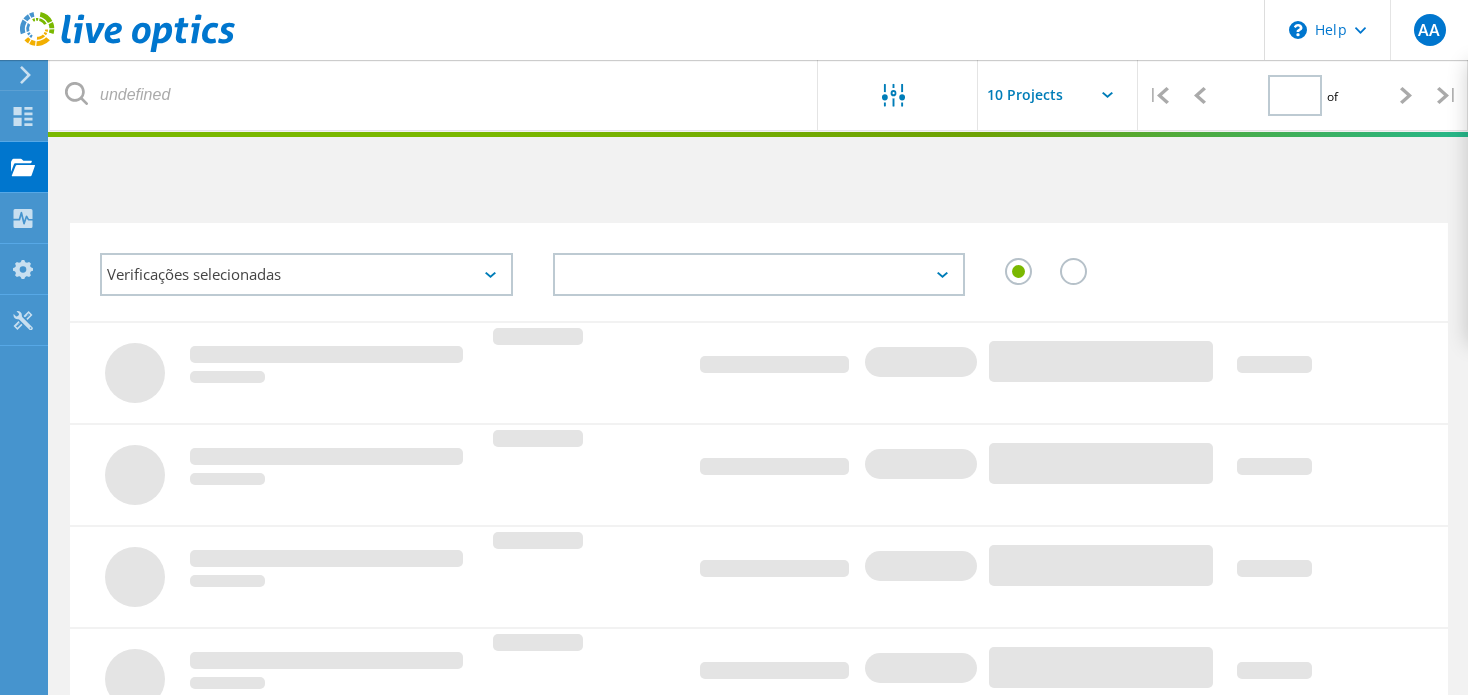 type on "1" 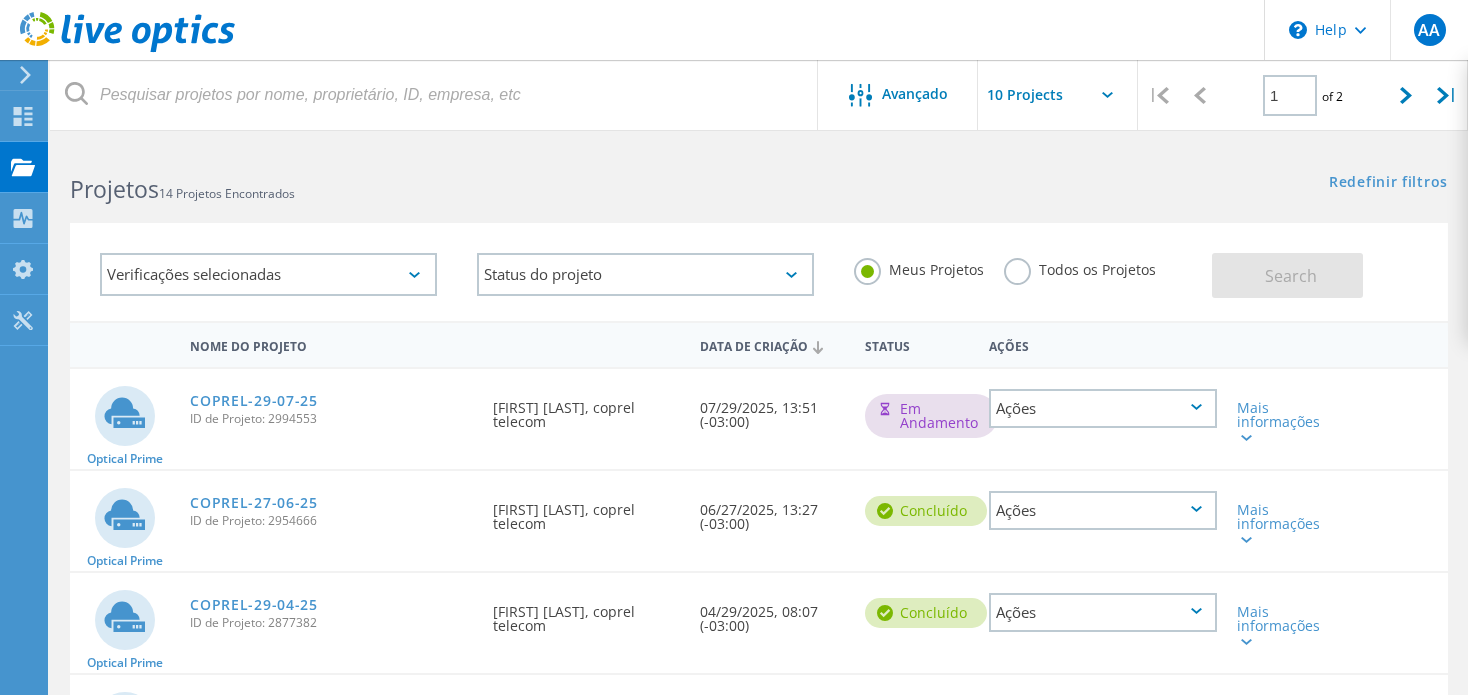 click on "Nome do Projeto      Data de Criação   Status  Ações        Optical Prime  COPREL-29-07-25  ID de Projeto: 2994553  Solicitado por  [FIRST] [LAST], coprel telecom  Data de Criação  07/29/2025, 13:51 (-03:00)   Em andamento
Ações   Mais informações  Execuções de Collector 1 Servidores 6 Discos 8 Discos de cluster 10 ID de Projeto 2994553 ID de negociação do SFDC 0 Duração Horário de início 07/29/2025, 13:51 (-03:00) Horário de término Capacity local utilizada 1772 Capacity compartilhada utilizada 51696 Capacity de pico 1566.3 IOPS 14953, 6522 Proporção de Read/Write 61% / 39      Optical Prime  COPREL-27-06-25  ID de Projeto: 2954666  Solicitado por  [FIRST] [LAST], coprel telecom  Data de Criação  06/27/2025, 13:27 (-03:00)   Concluído
Ações   Mais informações  Execuções de Collector 1 Servidores 6 Discos 8 Discos de cluster 10 ID de Projeto 2954666 ID de negociação do SFDC 0 Duração 07:00:00:46 Horário de início 06/27/2025, 13:28 (-03:00) 1786 50545 IOPS" 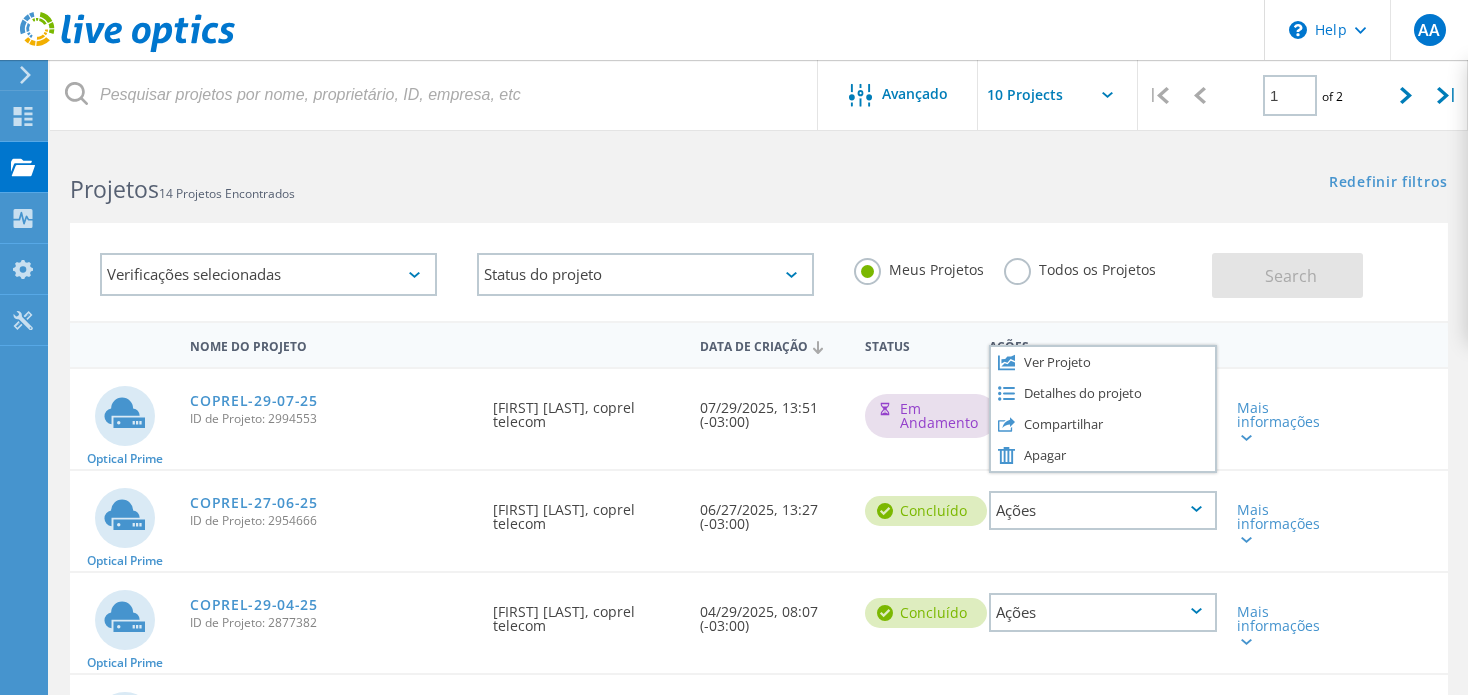 click on "Em andamento" 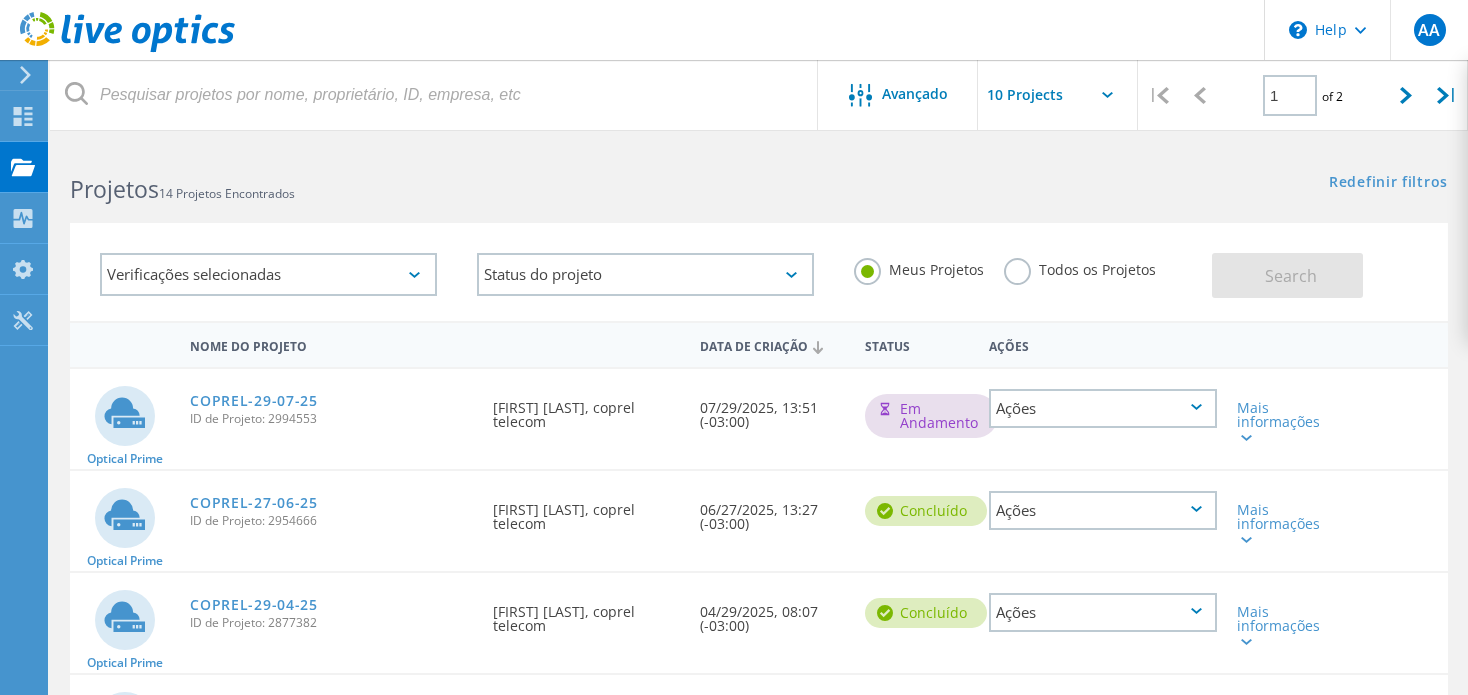 click on "Ações" 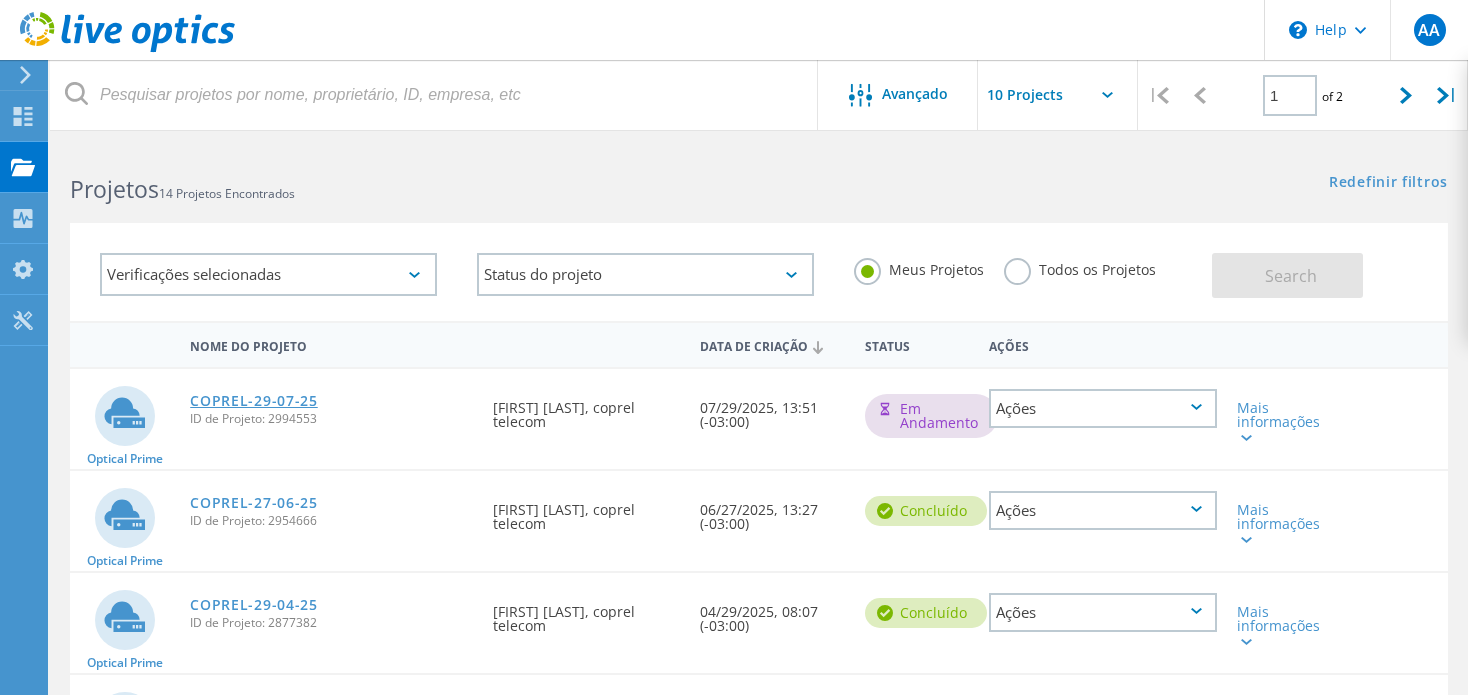 click on "COPREL-29-07-25" 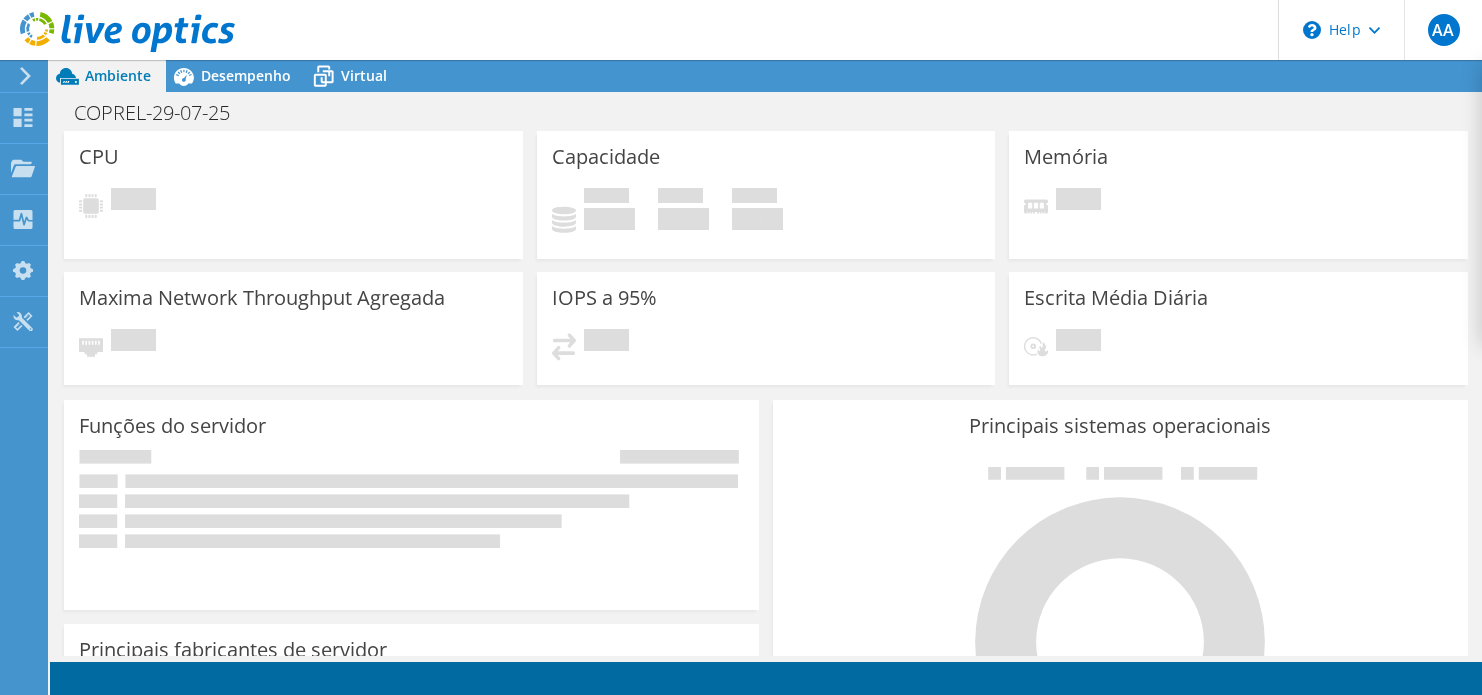 scroll, scrollTop: 0, scrollLeft: 0, axis: both 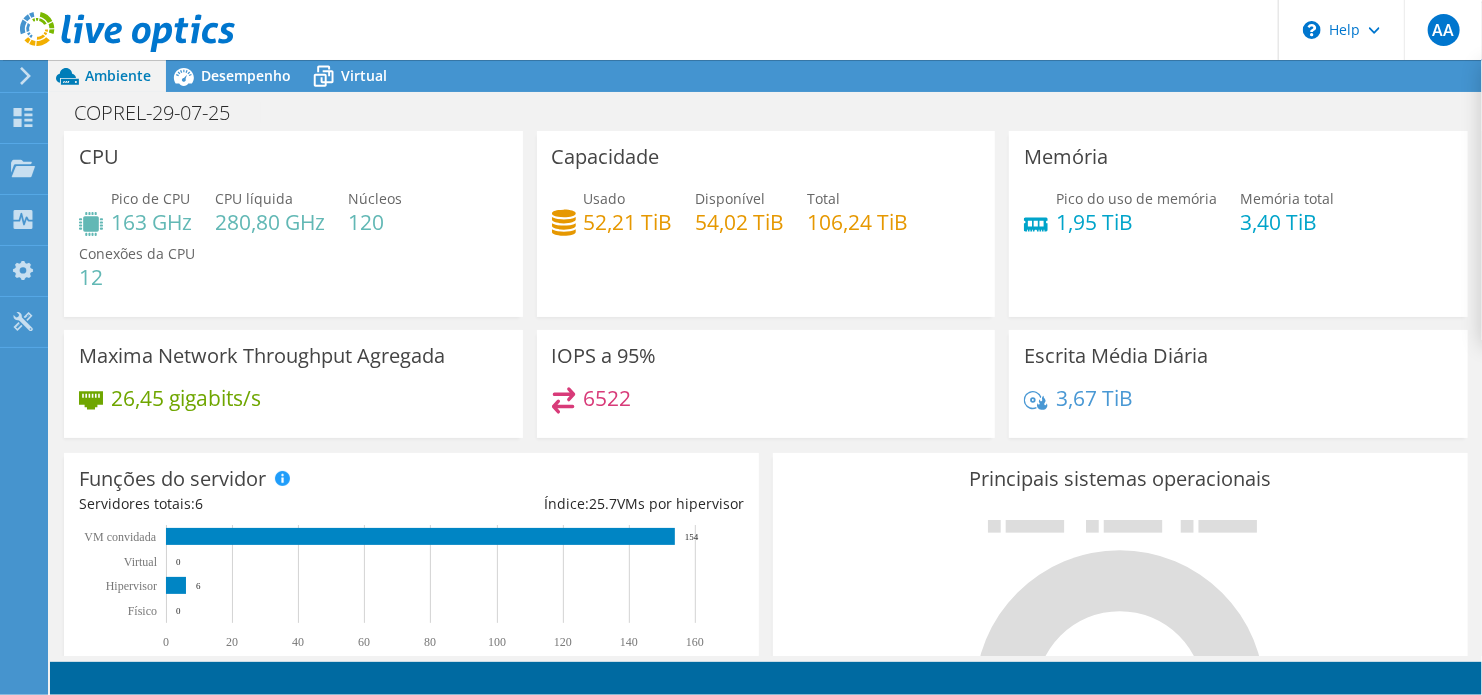click on "Ambiente
Desempenho
Virtual
Upgrades" at bounding box center [766, 76] 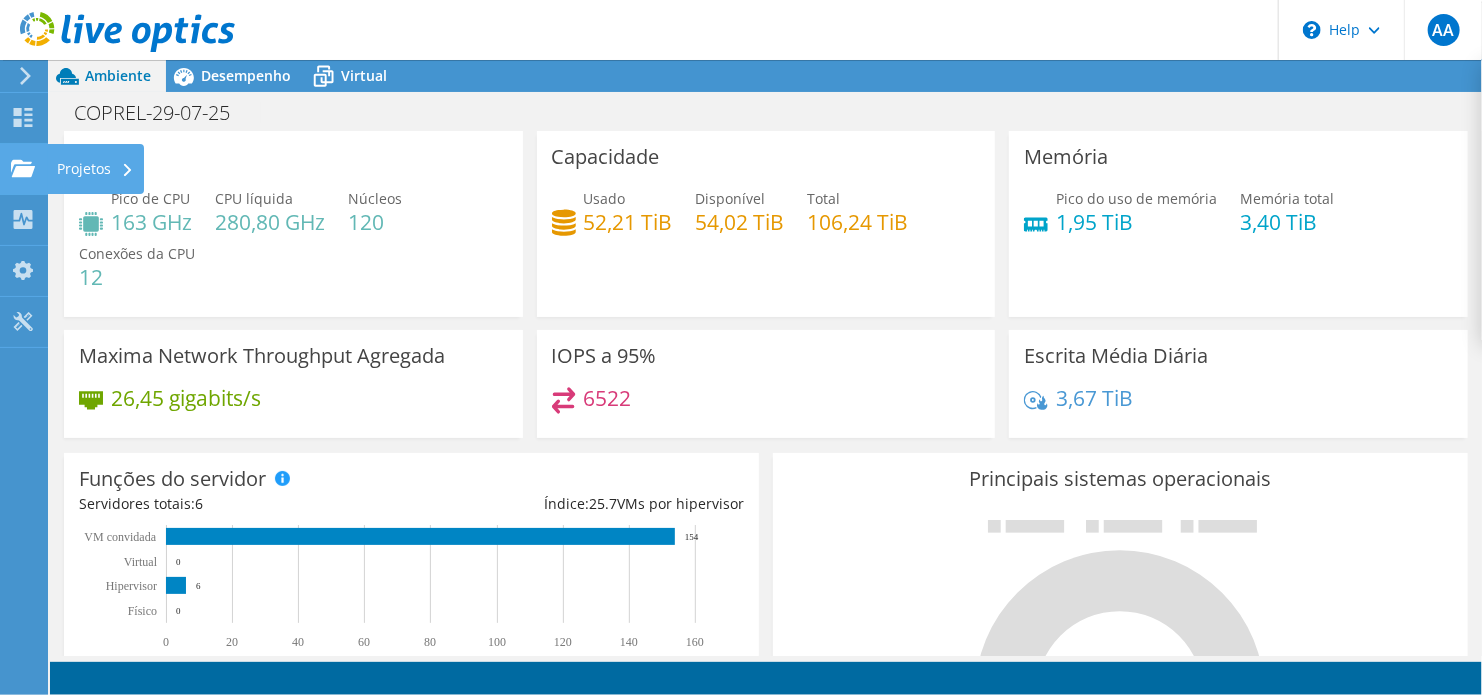 click on "Projetos" at bounding box center (-66, 169) 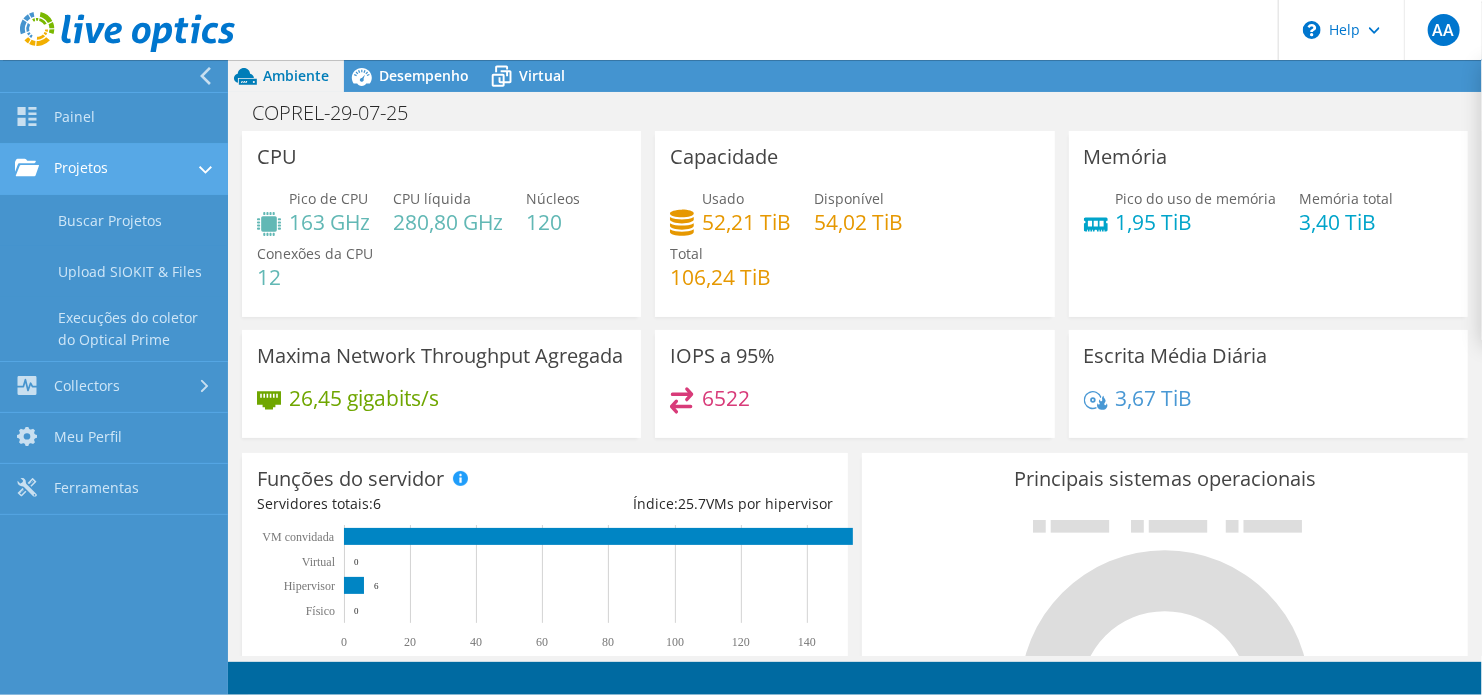 click on "Projetos" at bounding box center (114, 169) 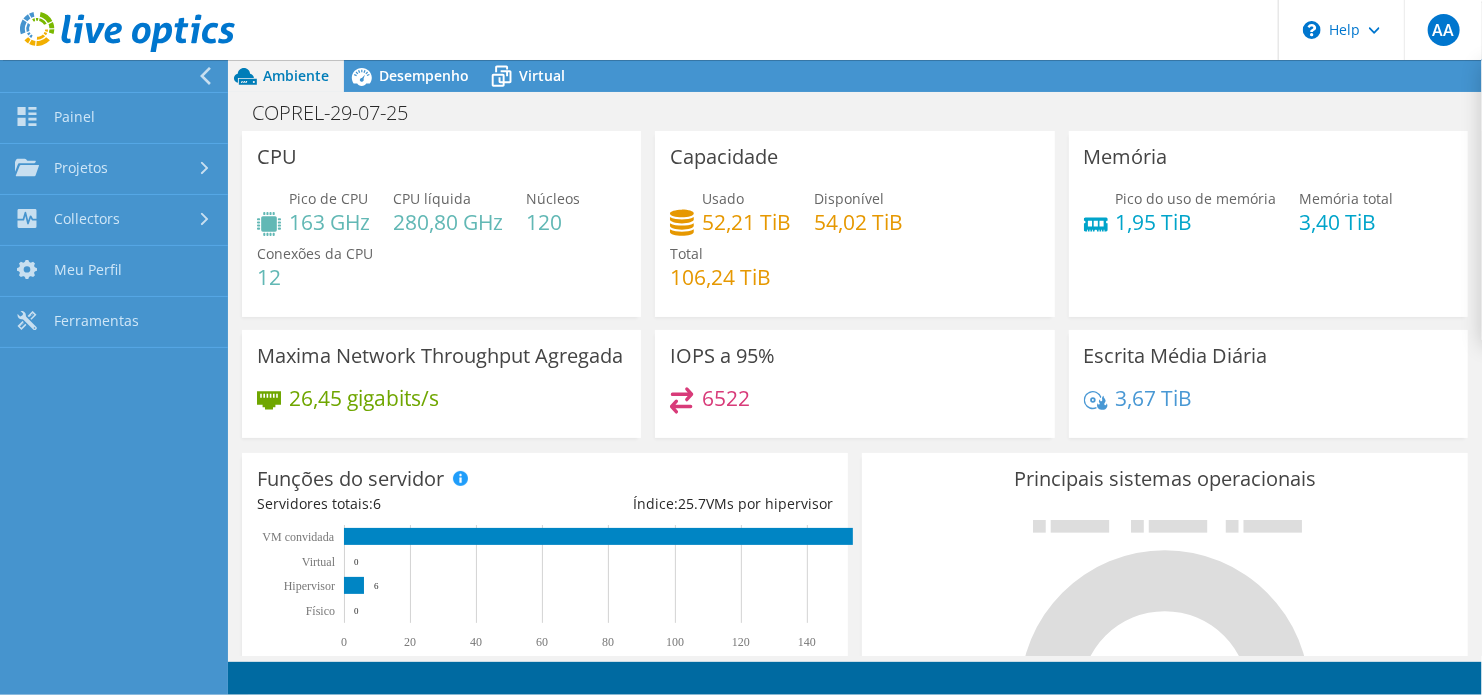 click at bounding box center (209, 76) 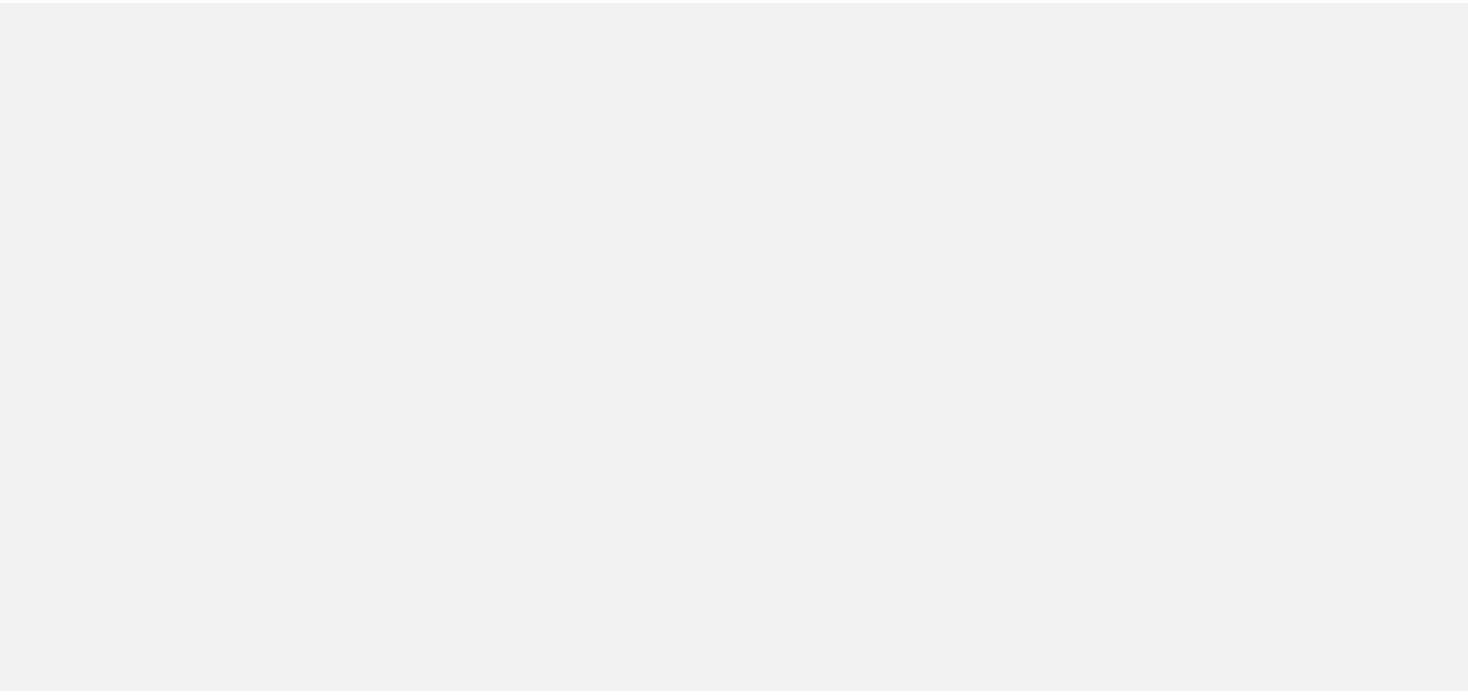 scroll, scrollTop: 0, scrollLeft: 0, axis: both 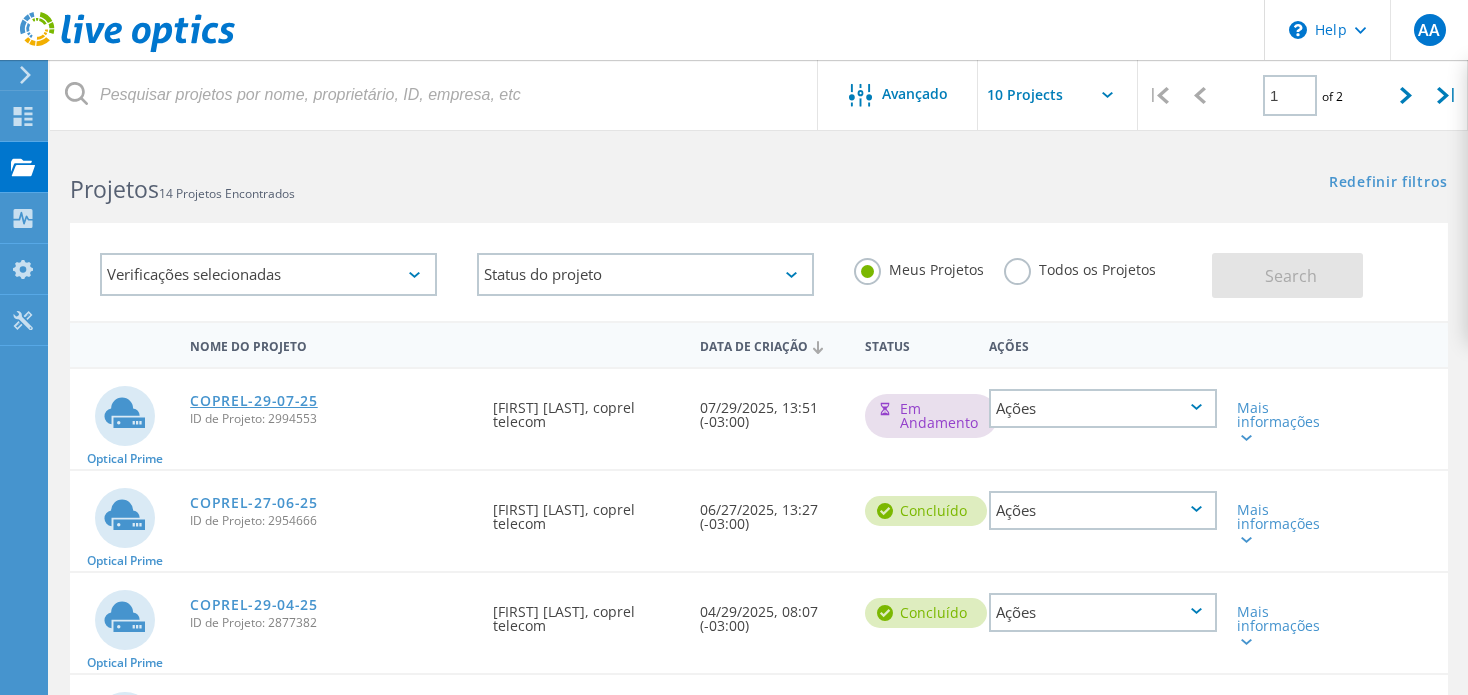 click on "COPREL-29-07-25" 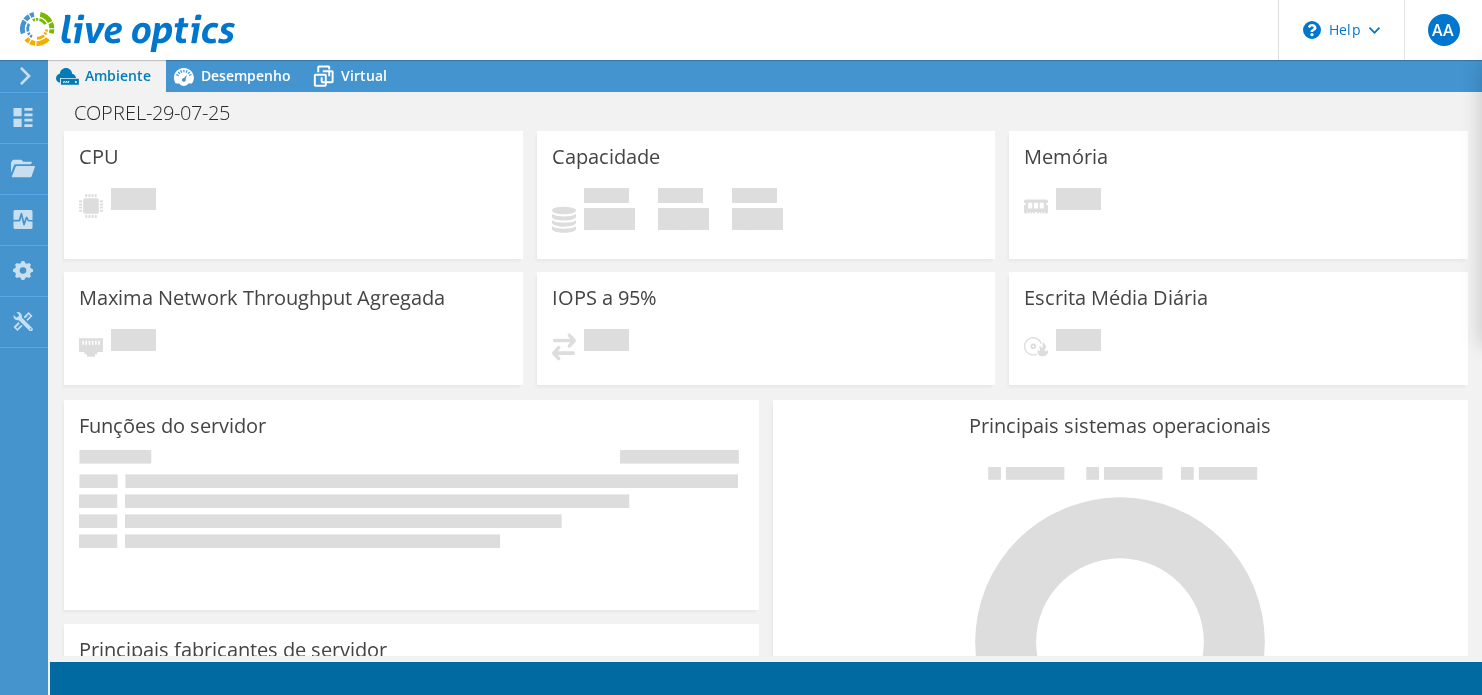 scroll, scrollTop: 0, scrollLeft: 0, axis: both 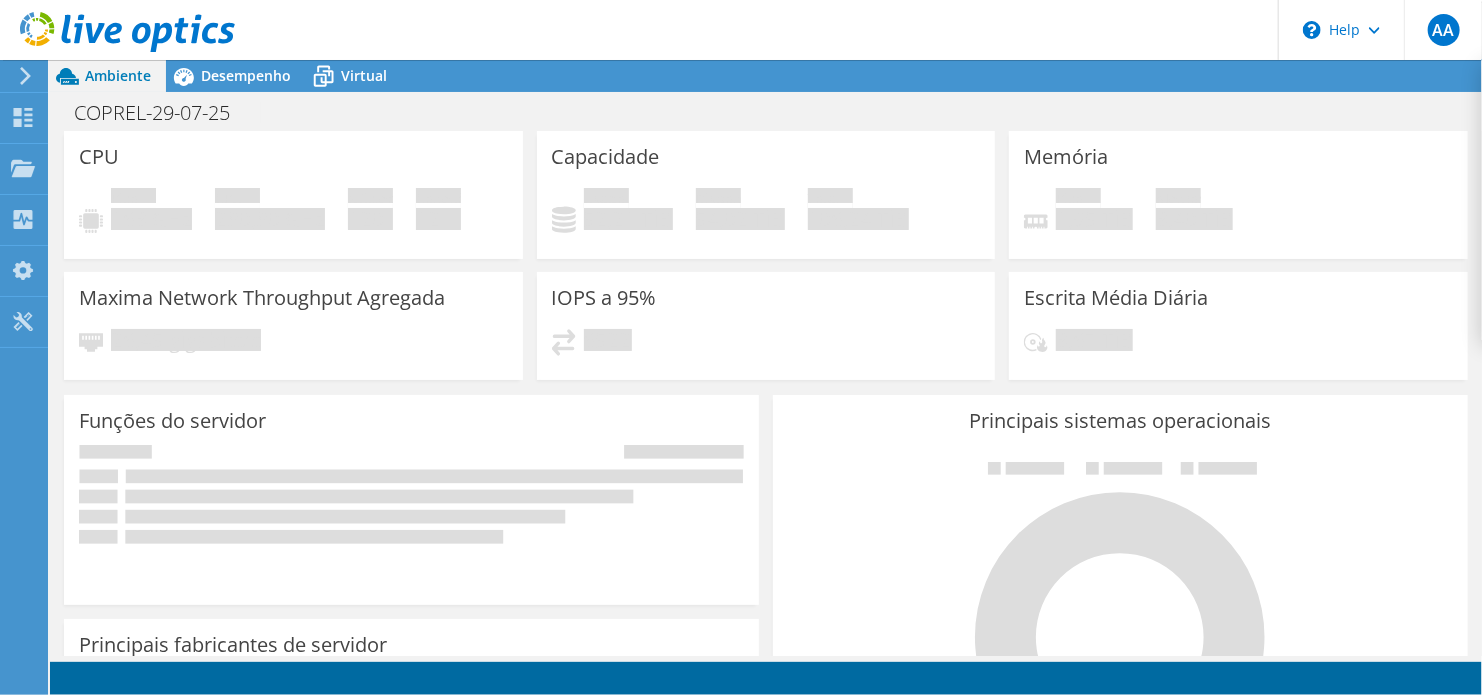 click on "Pico do uso de memória
1,95 TiB
Memória total
3,40 TiB" at bounding box center (1238, 219) 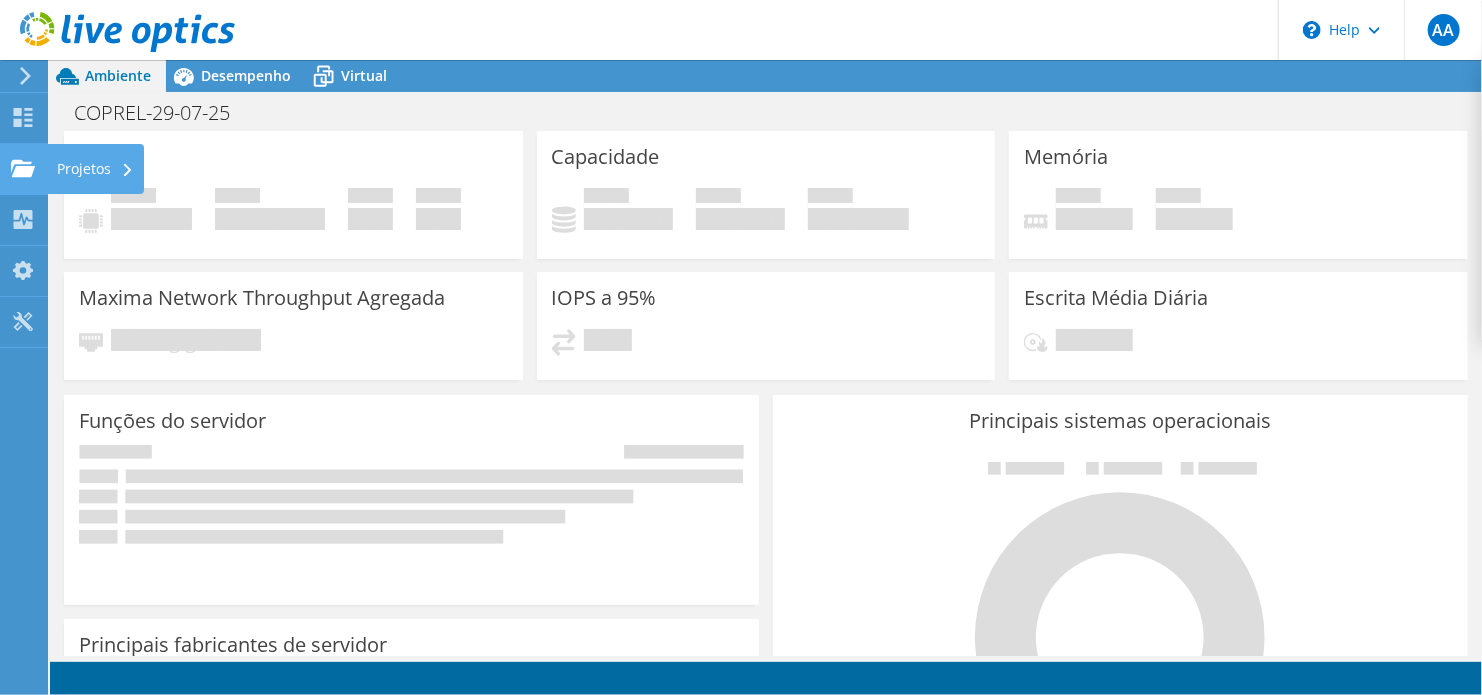 click 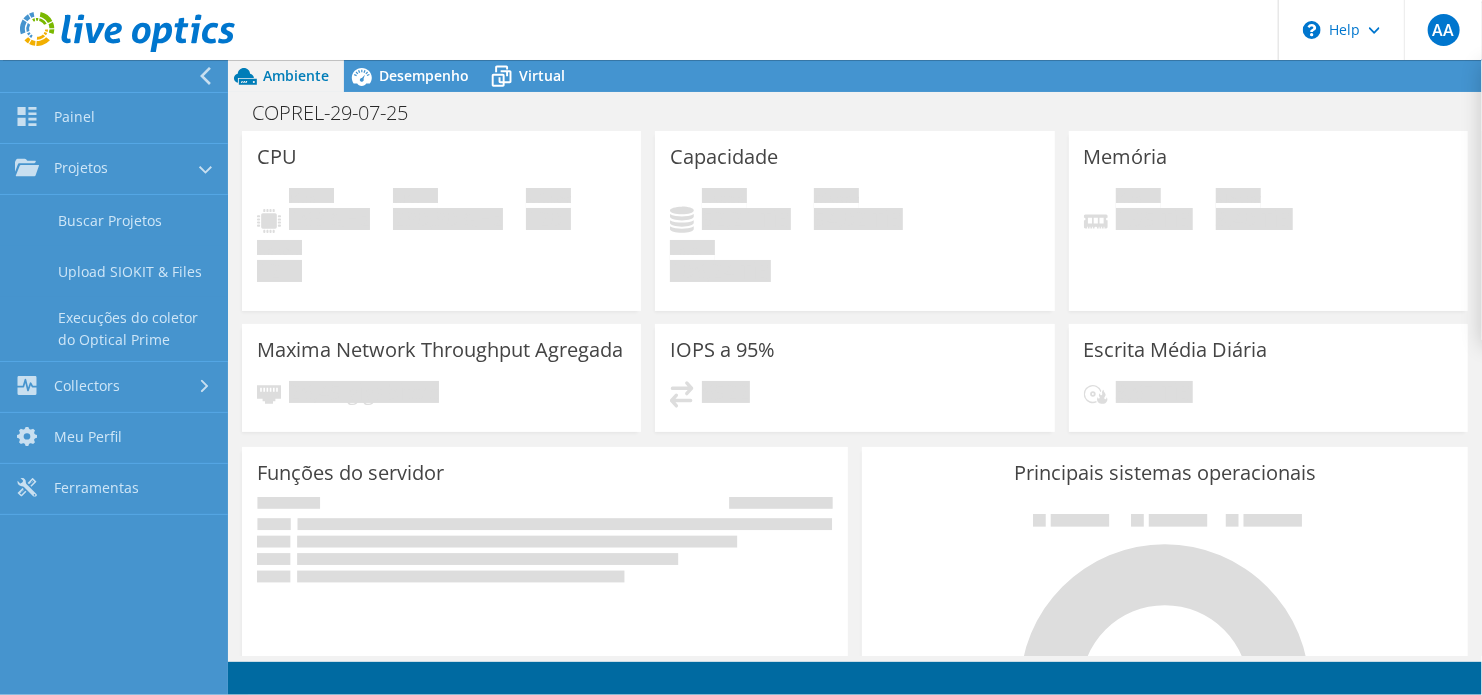 click on "COPREL-29-07-25
Imprimir" at bounding box center [855, 112] 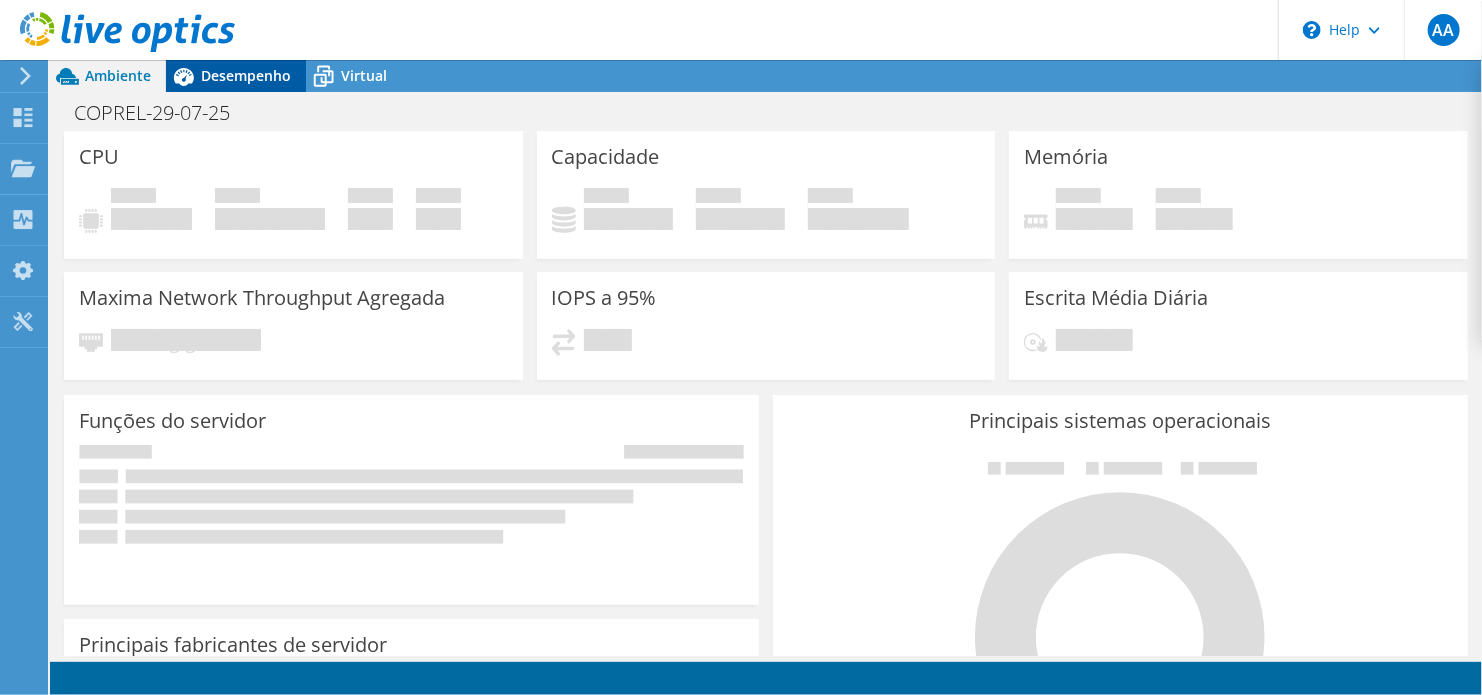 click on "Desempenho" at bounding box center (246, 75) 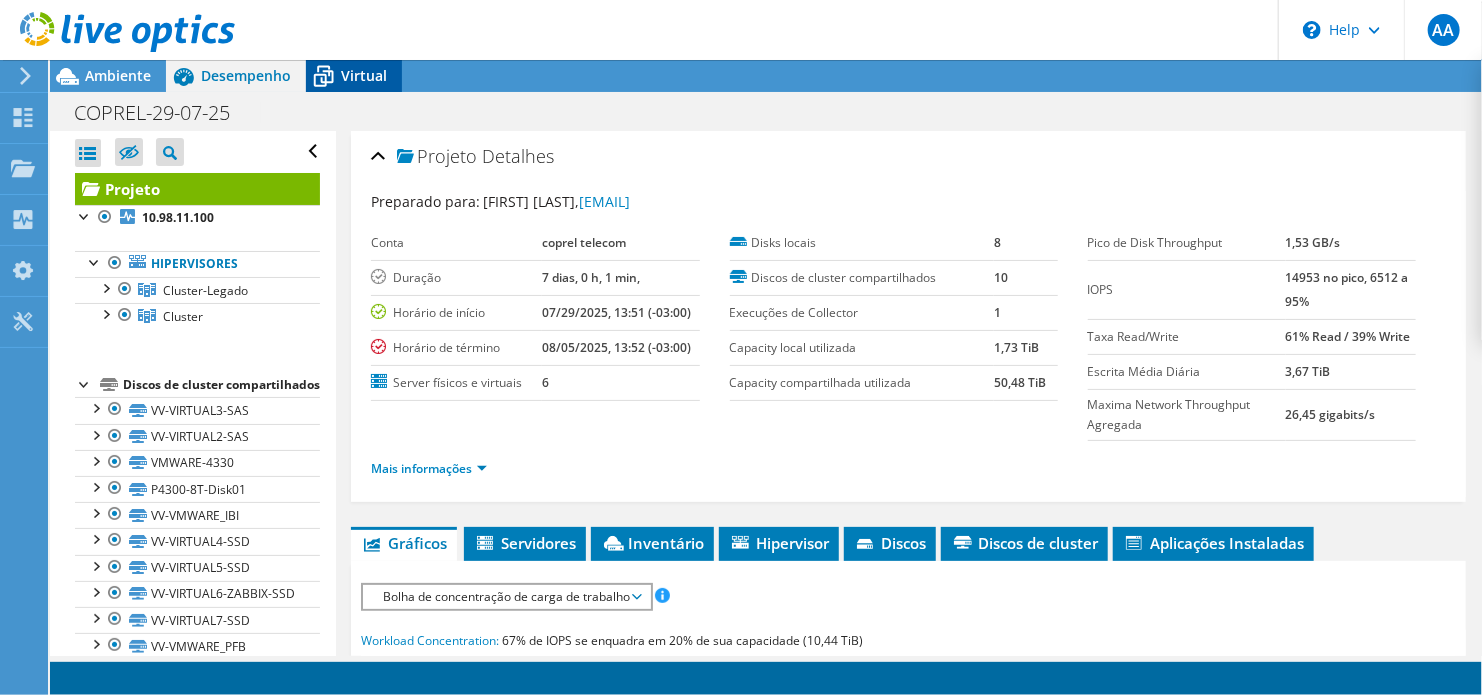 click on "Virtual" at bounding box center (354, 76) 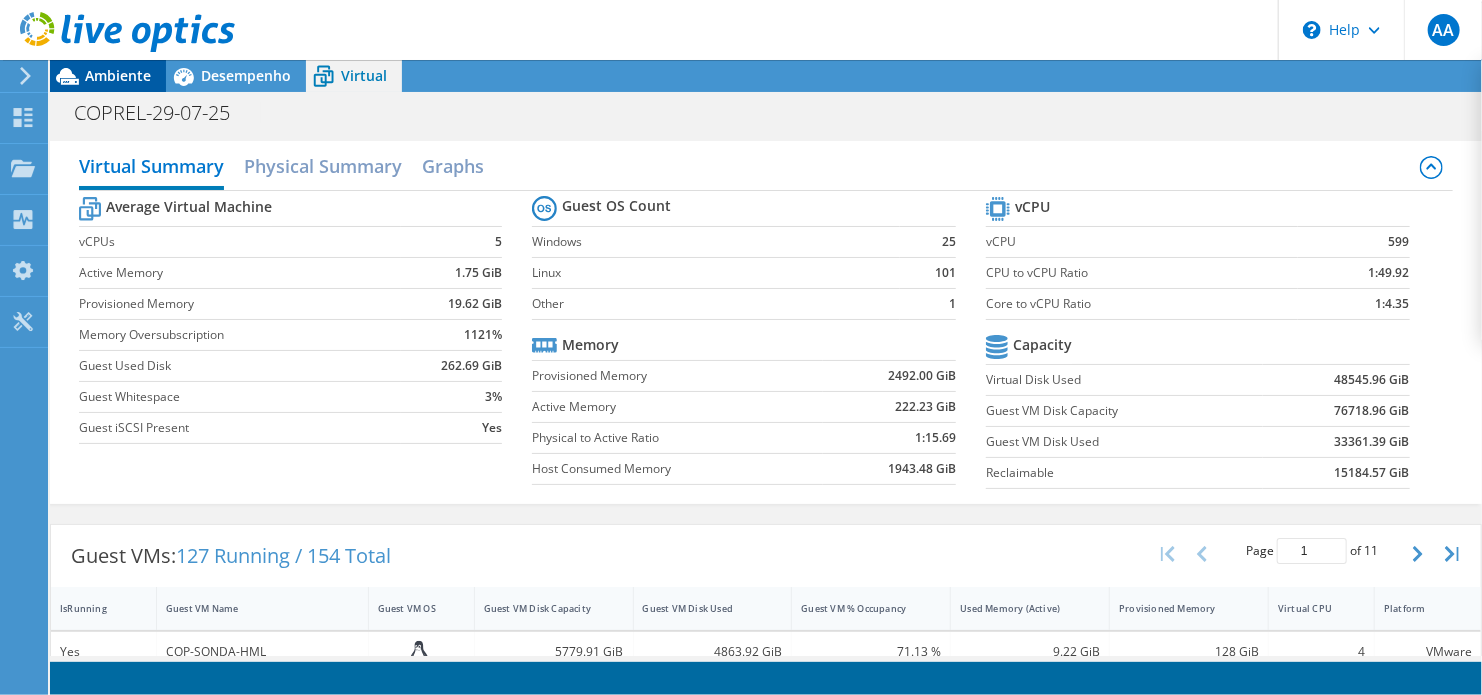 click on "Ambiente" at bounding box center [118, 75] 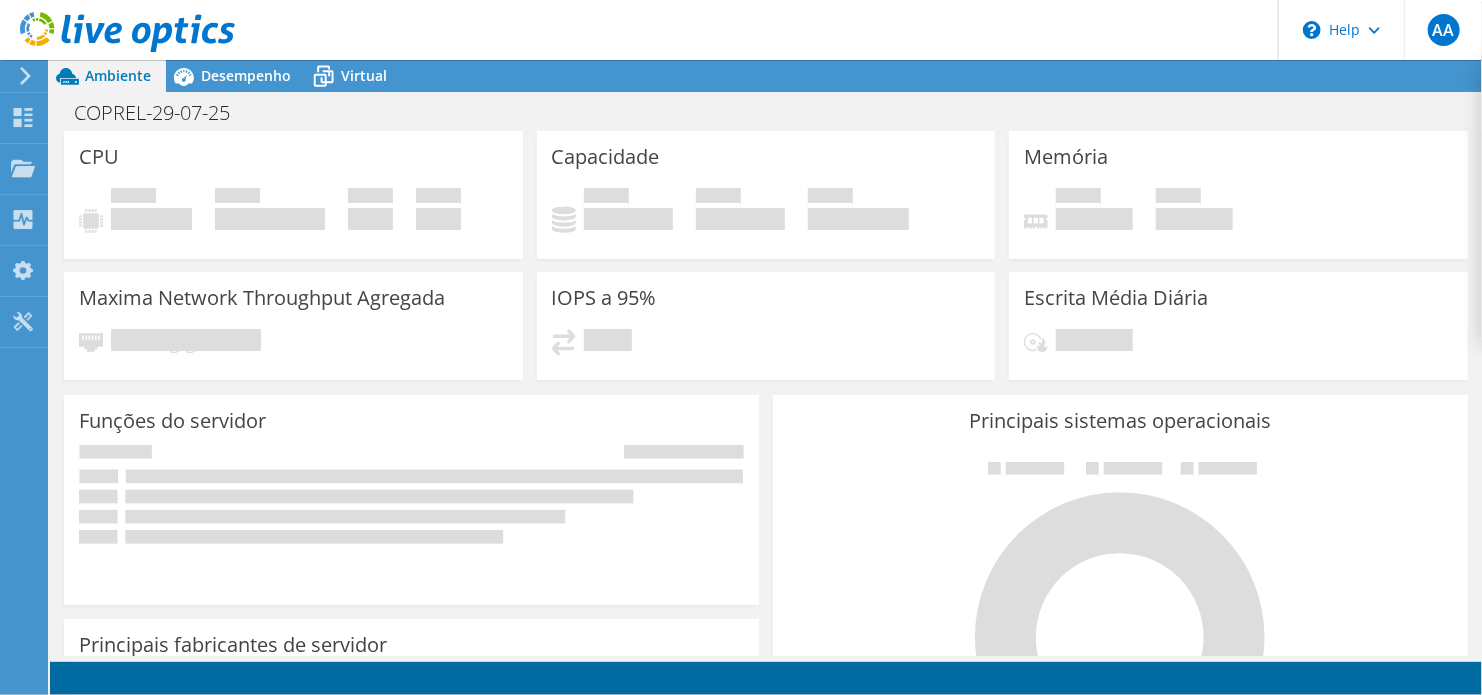 click on "COPREL-29-07-25
Imprimir" at bounding box center [766, 112] 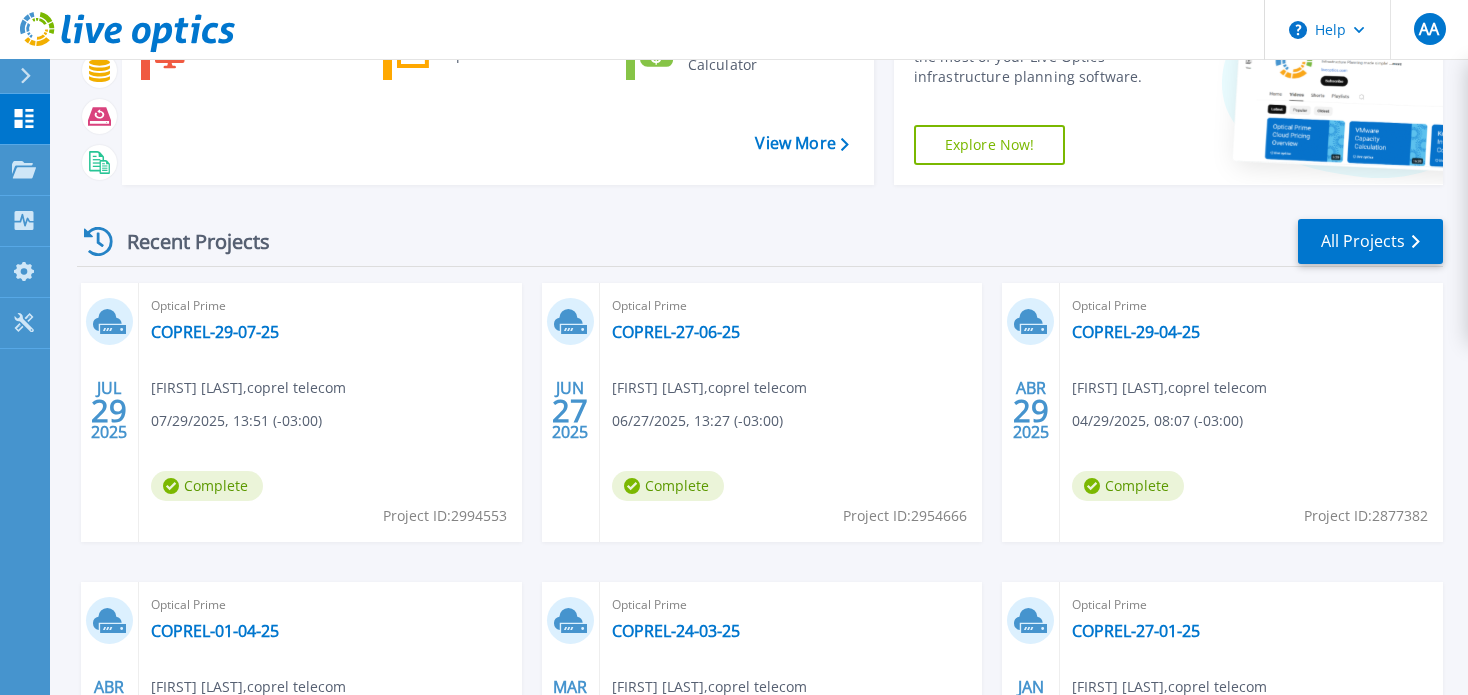 scroll, scrollTop: 200, scrollLeft: 0, axis: vertical 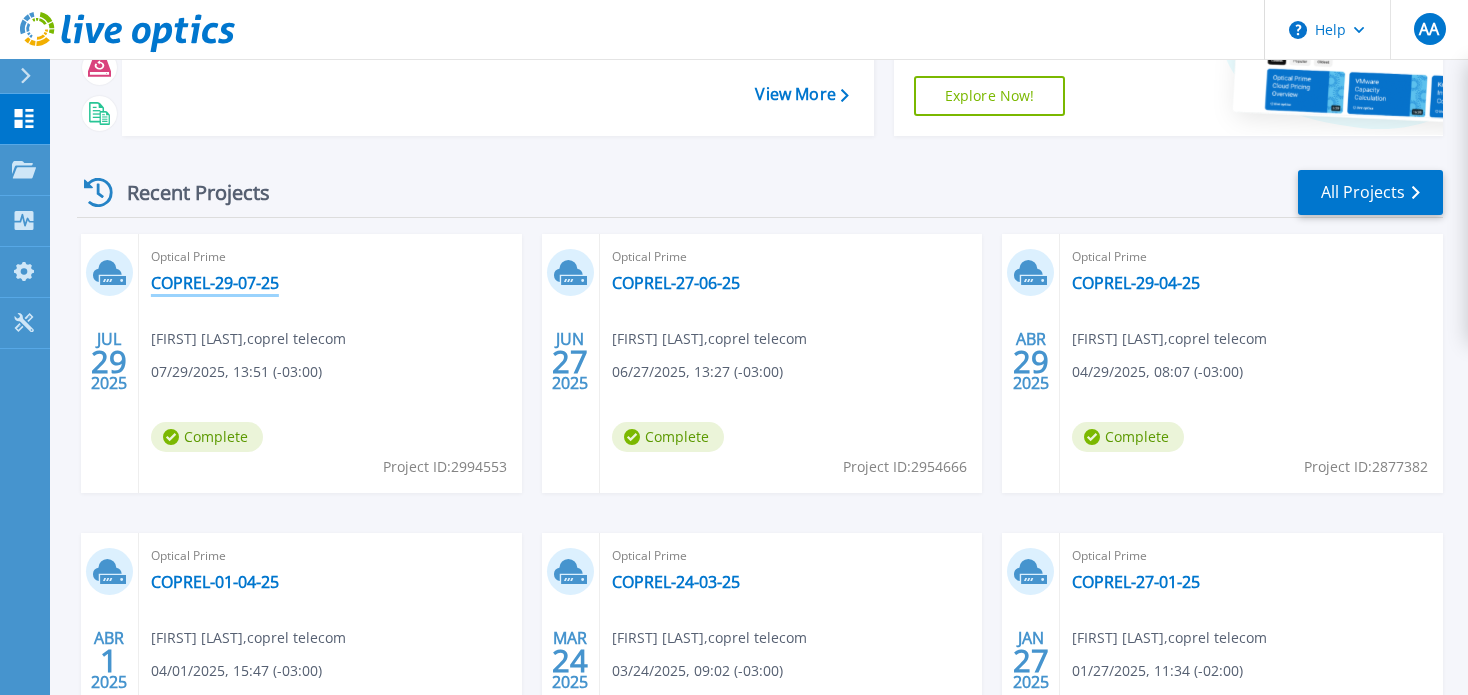 click on "COPREL-29-07-25" at bounding box center [215, 283] 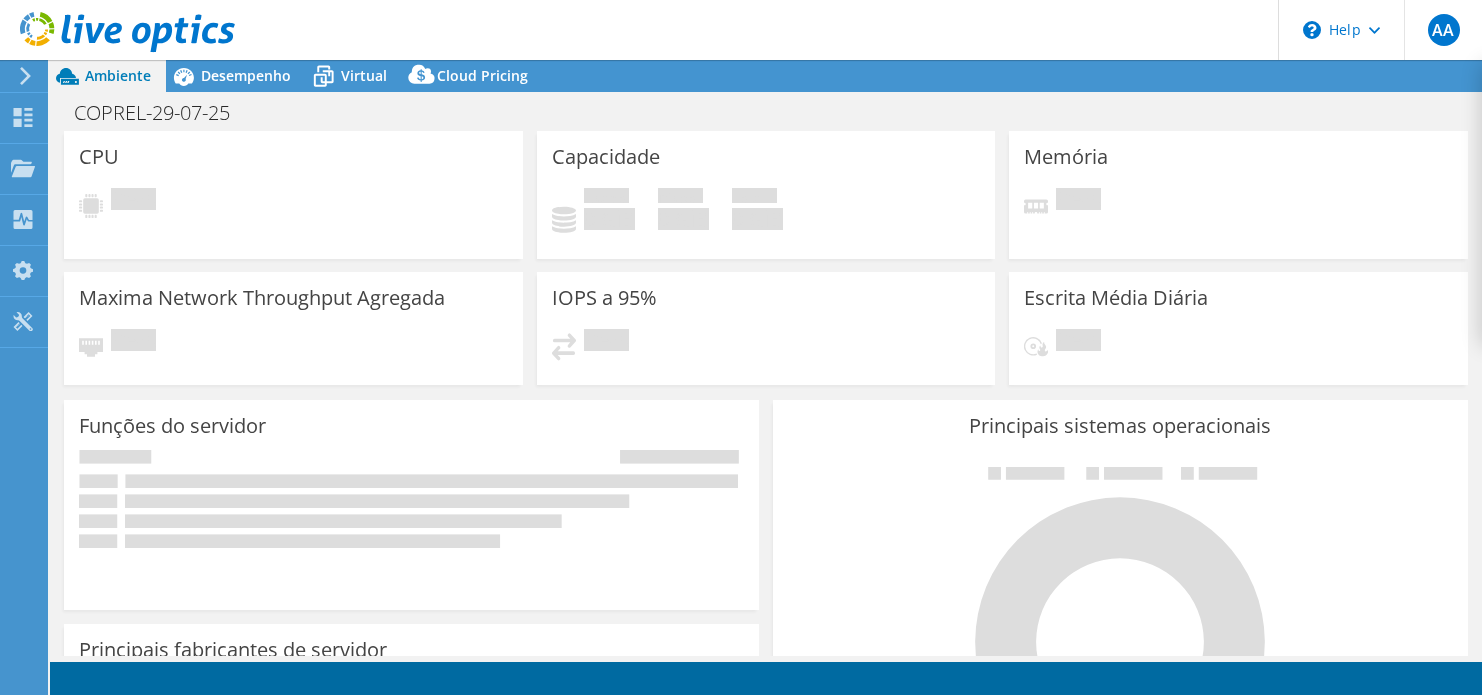 scroll, scrollTop: 0, scrollLeft: 0, axis: both 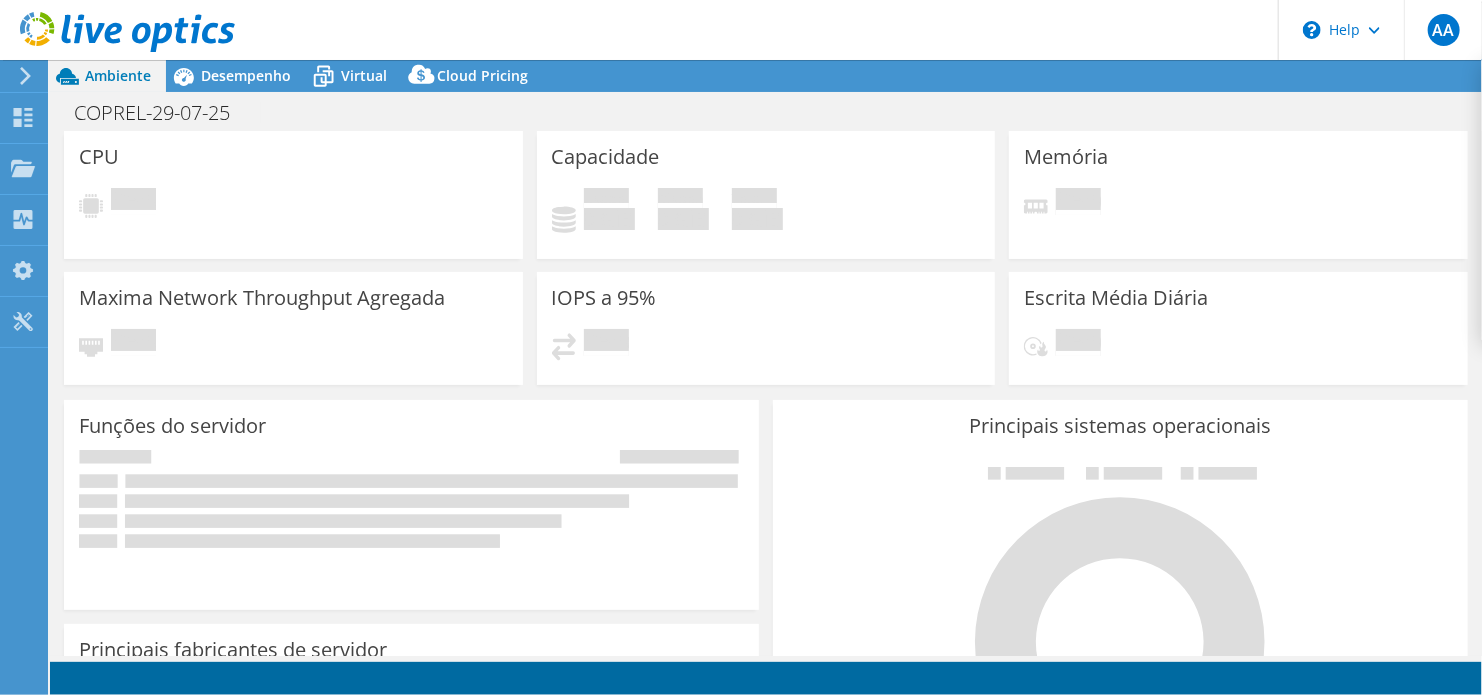 select on "USD" 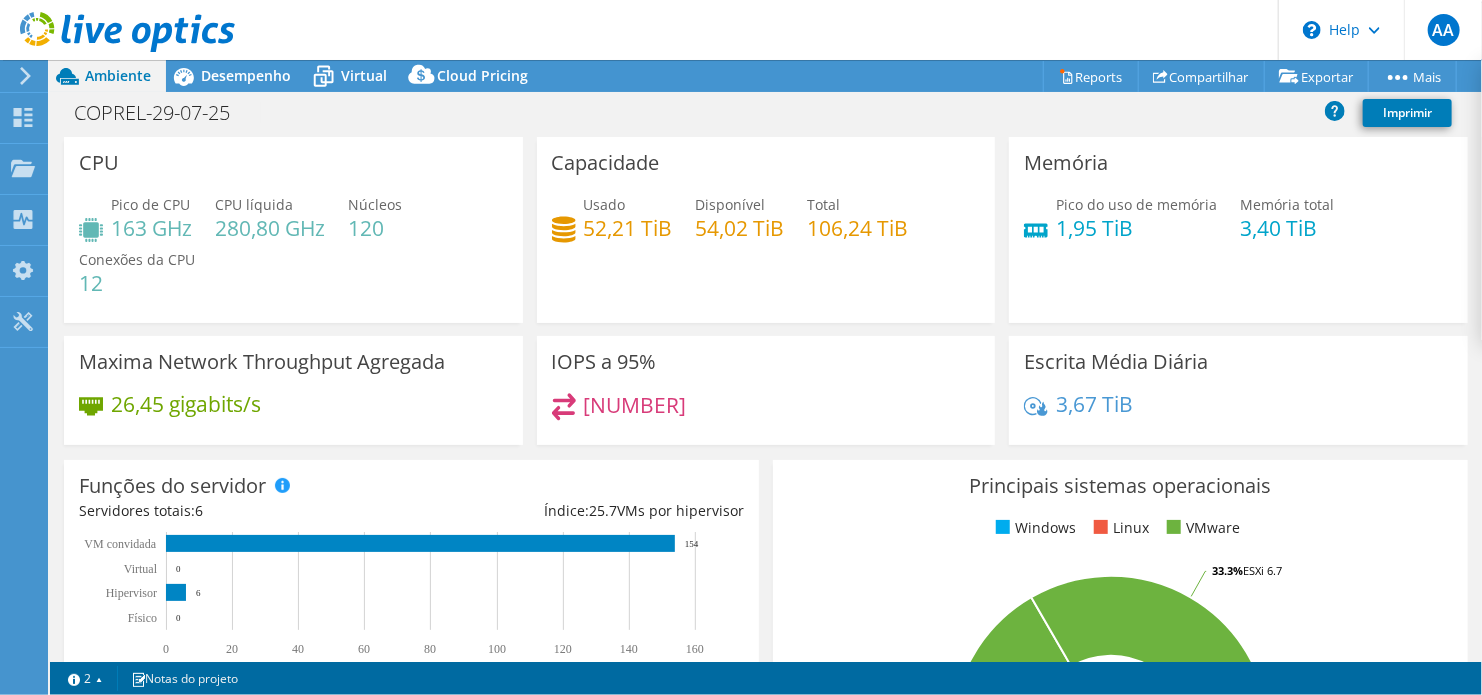 click on "Memória
Pico do uso de memória
1,95 TiB
Memória total
3,40 TiB" at bounding box center [1238, 230] 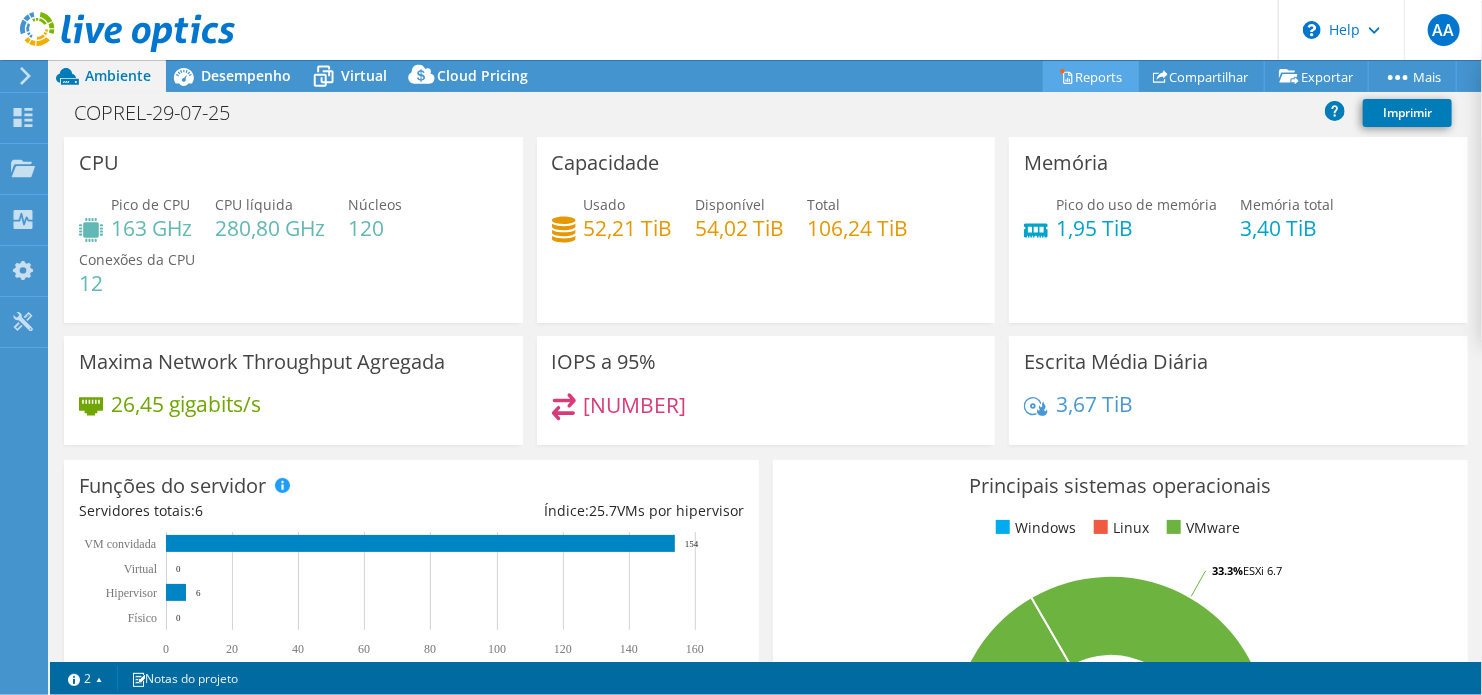 click on "Reports" at bounding box center [1091, 76] 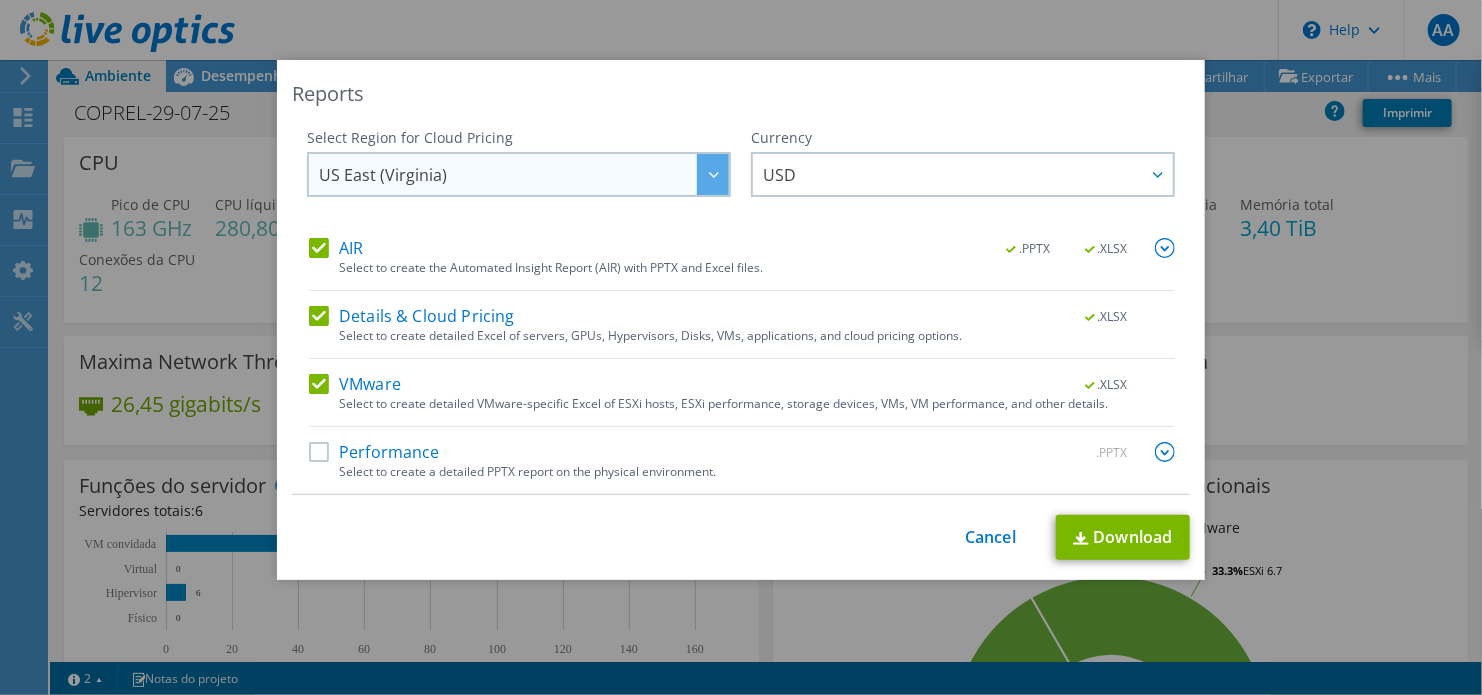 click on "US East (Virginia)" at bounding box center [524, 174] 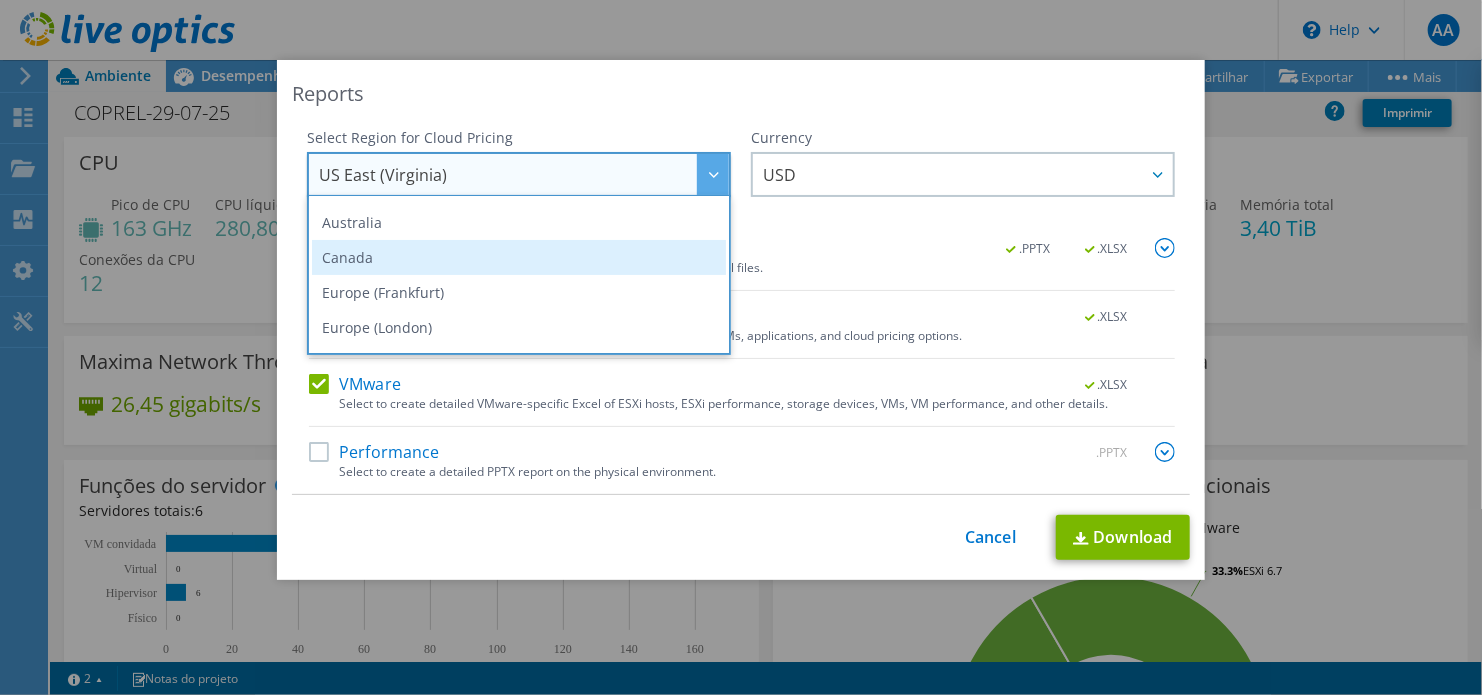 scroll, scrollTop: 270, scrollLeft: 0, axis: vertical 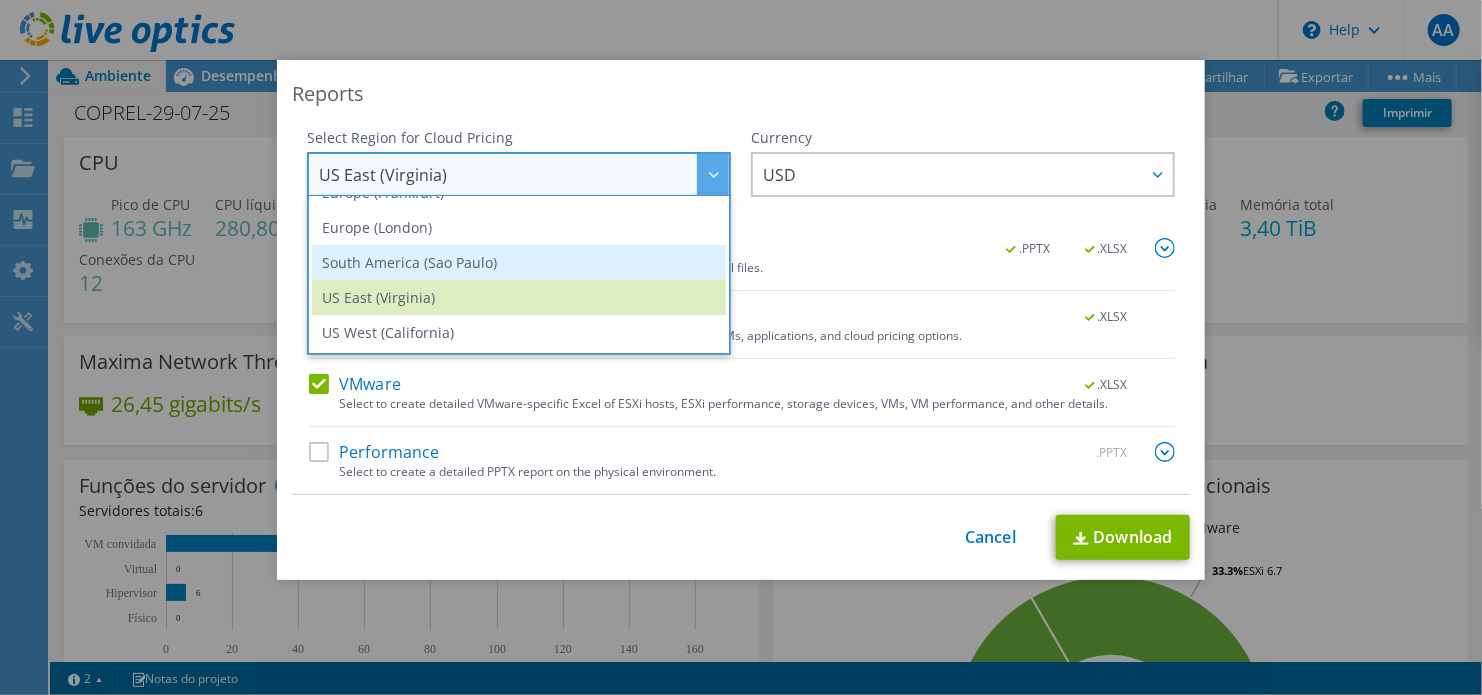 click on "South America (Sao Paulo)" at bounding box center (519, 262) 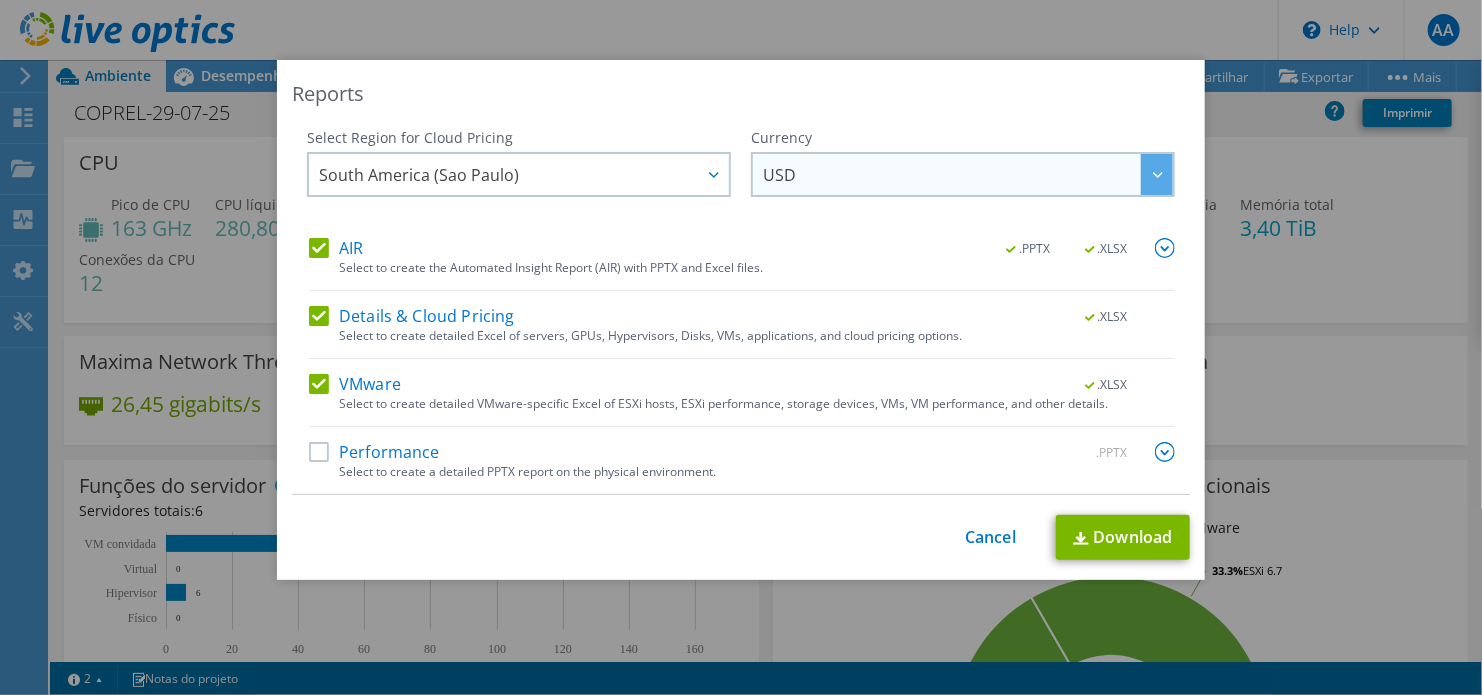 click on "USD" at bounding box center (968, 174) 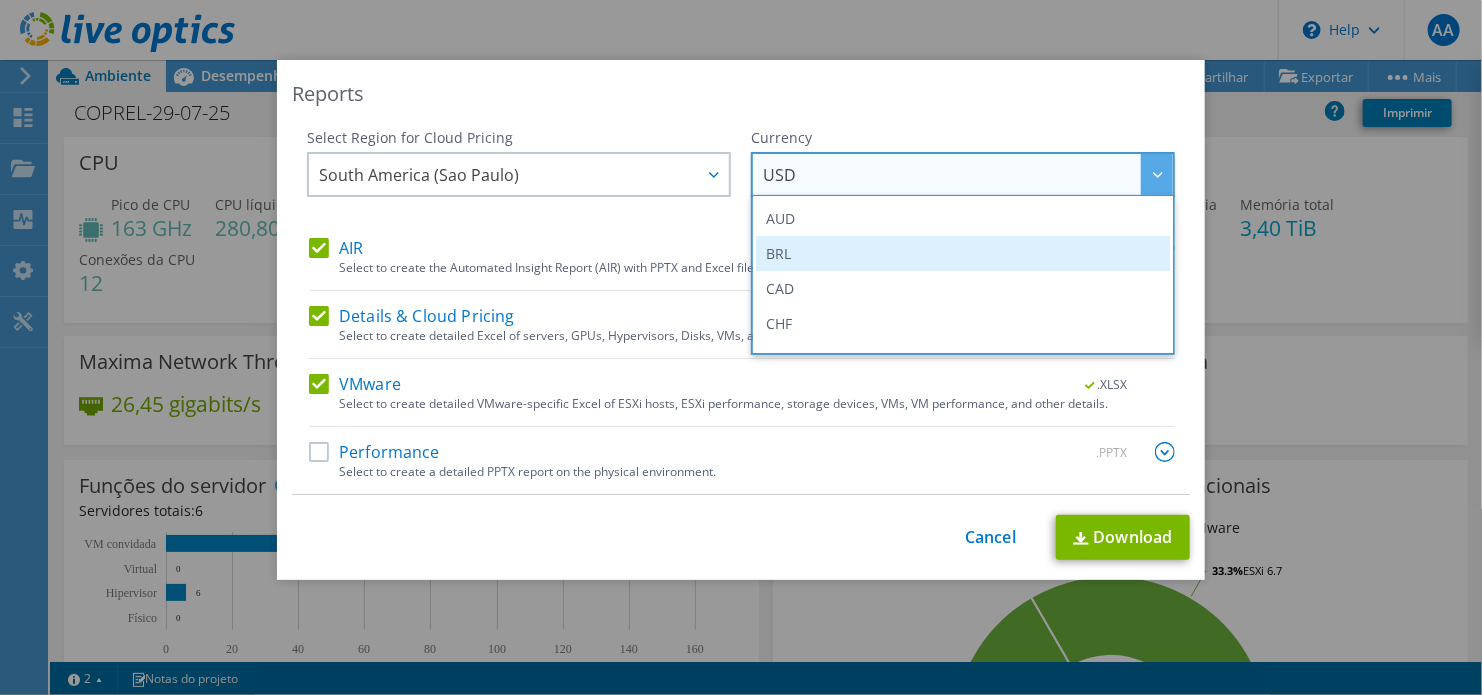 scroll, scrollTop: 0, scrollLeft: 0, axis: both 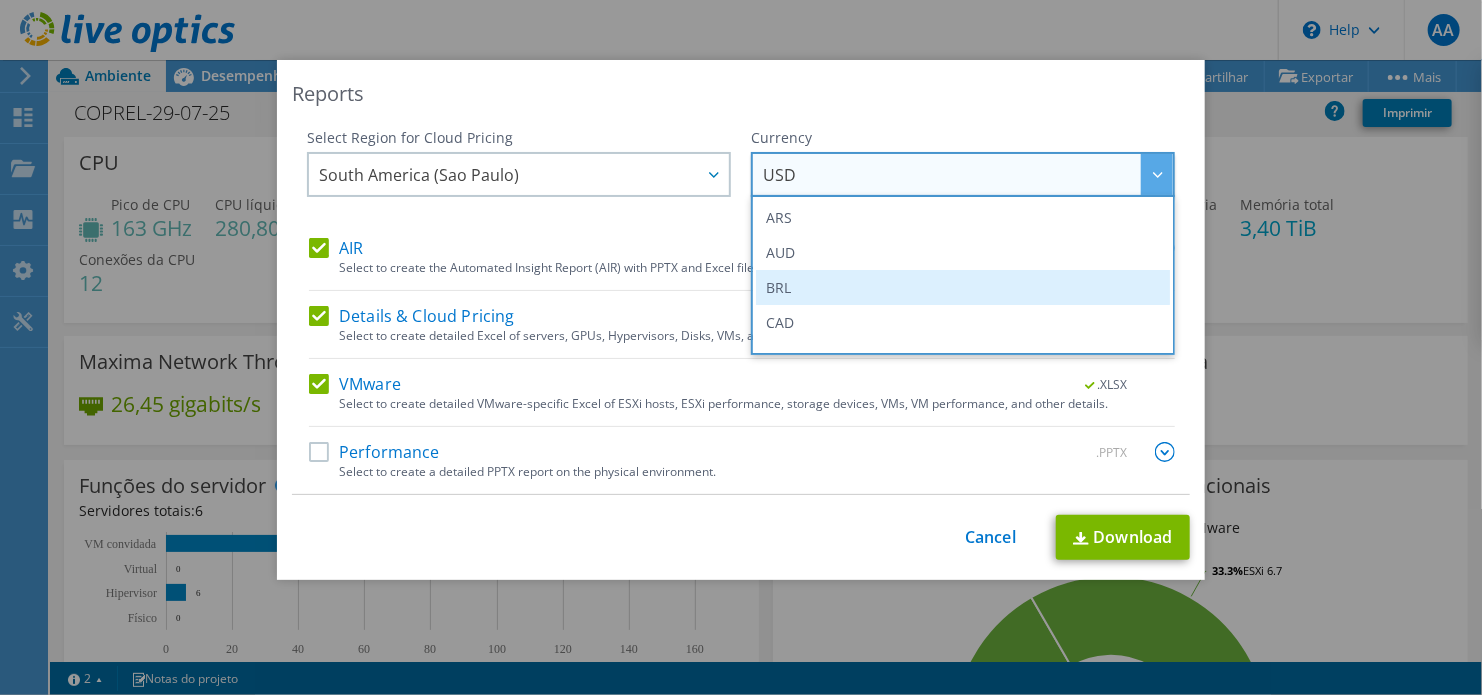 click on "BRL" at bounding box center [963, 287] 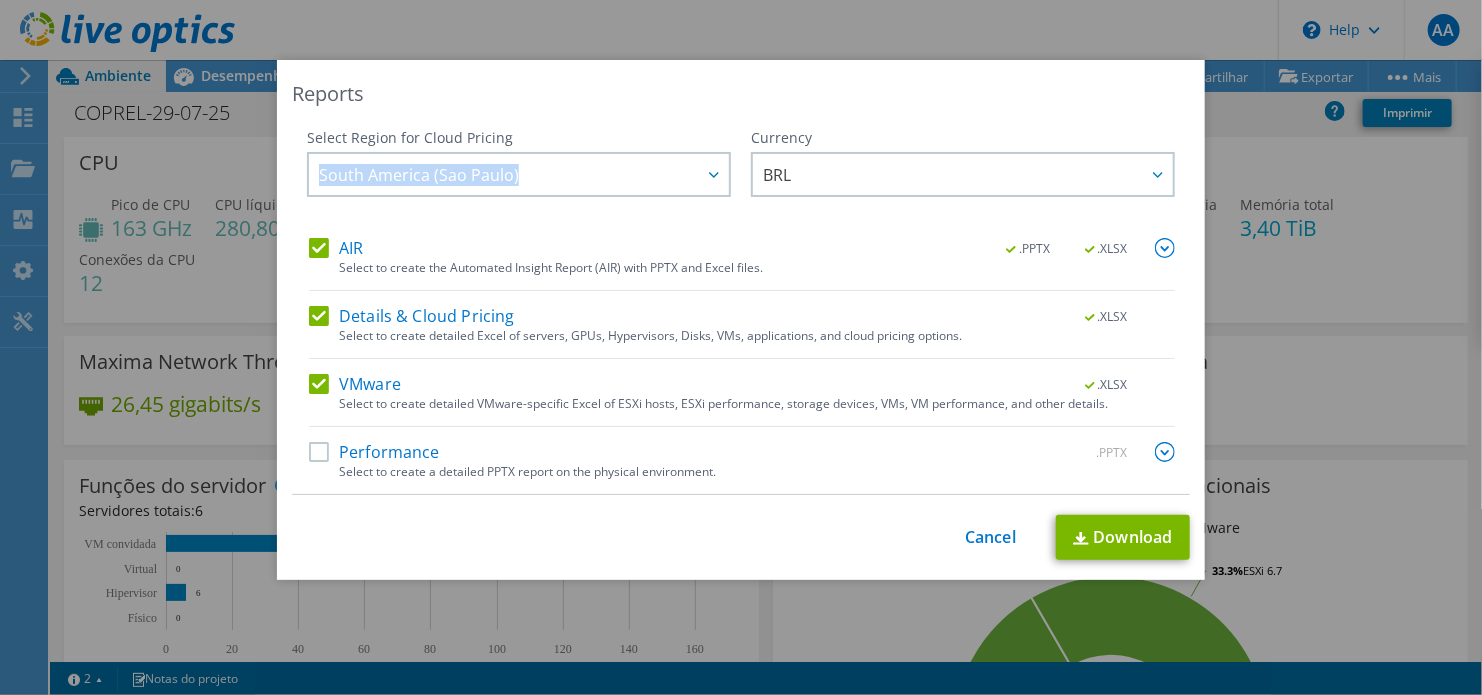 drag, startPoint x: 513, startPoint y: 182, endPoint x: 284, endPoint y: 180, distance: 229.00873 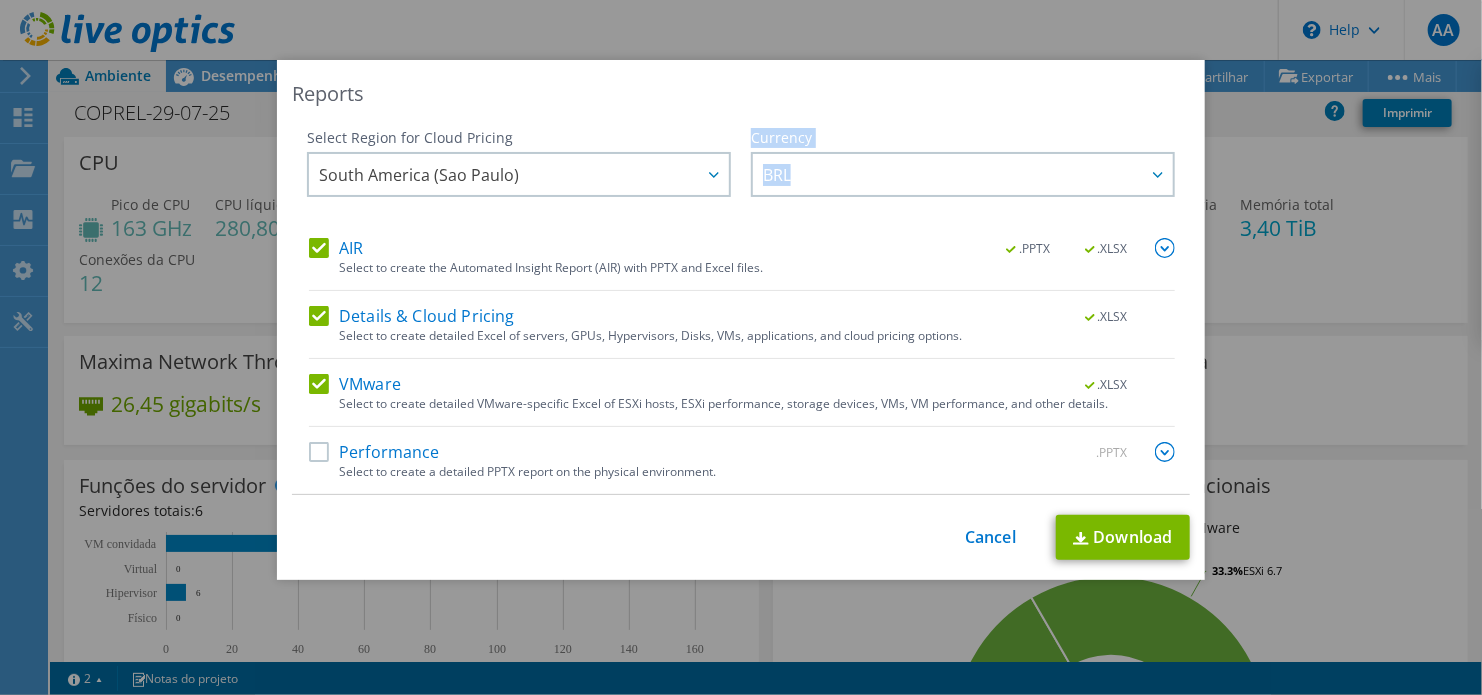 drag, startPoint x: 819, startPoint y: 165, endPoint x: 729, endPoint y: 177, distance: 90.79648 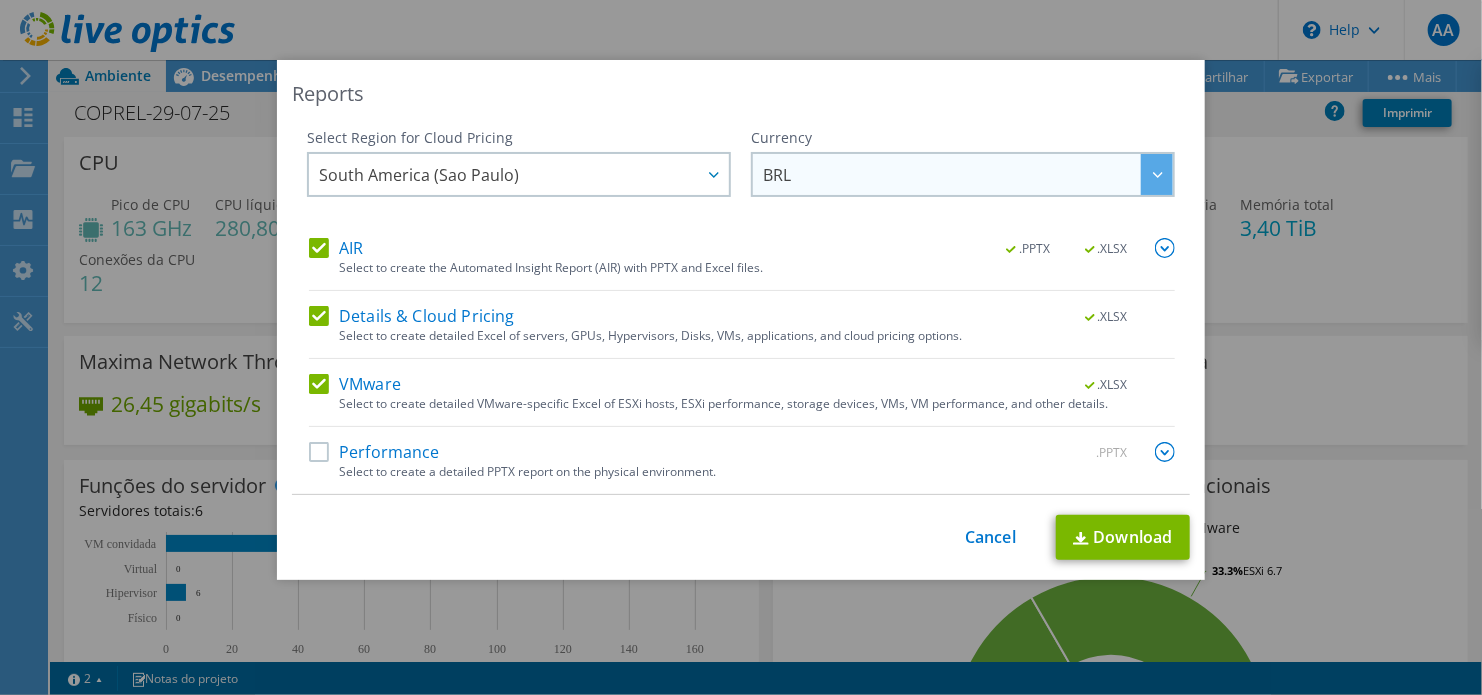 click on "BRL" at bounding box center [968, 174] 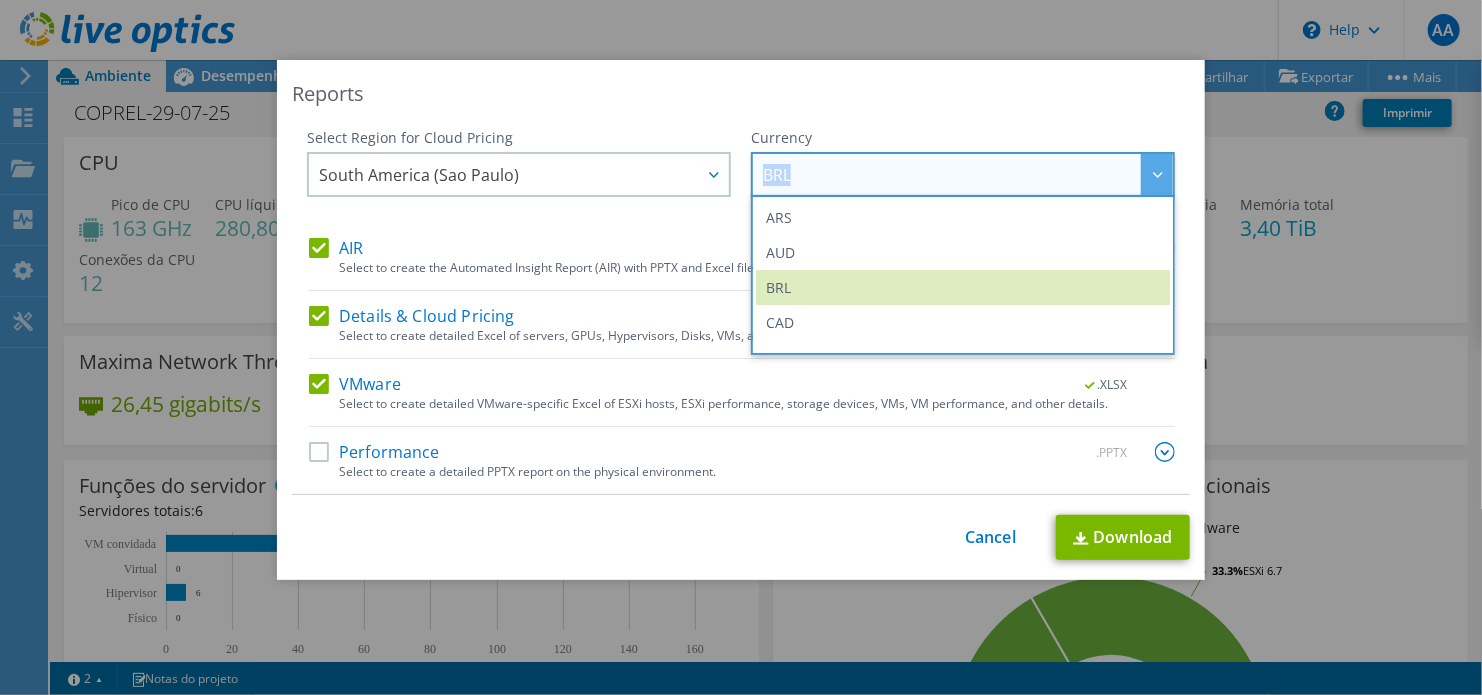 drag, startPoint x: 863, startPoint y: 177, endPoint x: 747, endPoint y: 184, distance: 116.21101 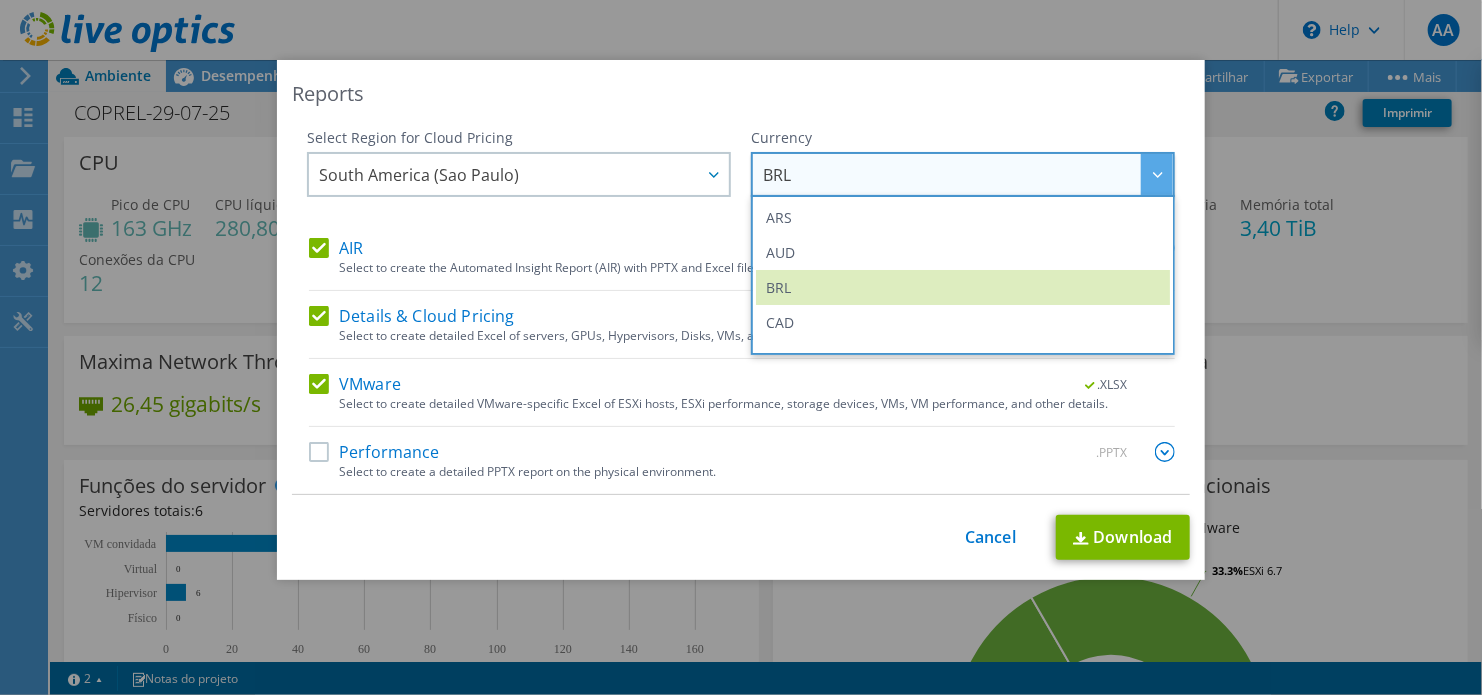 click on "BRL" at bounding box center (968, 174) 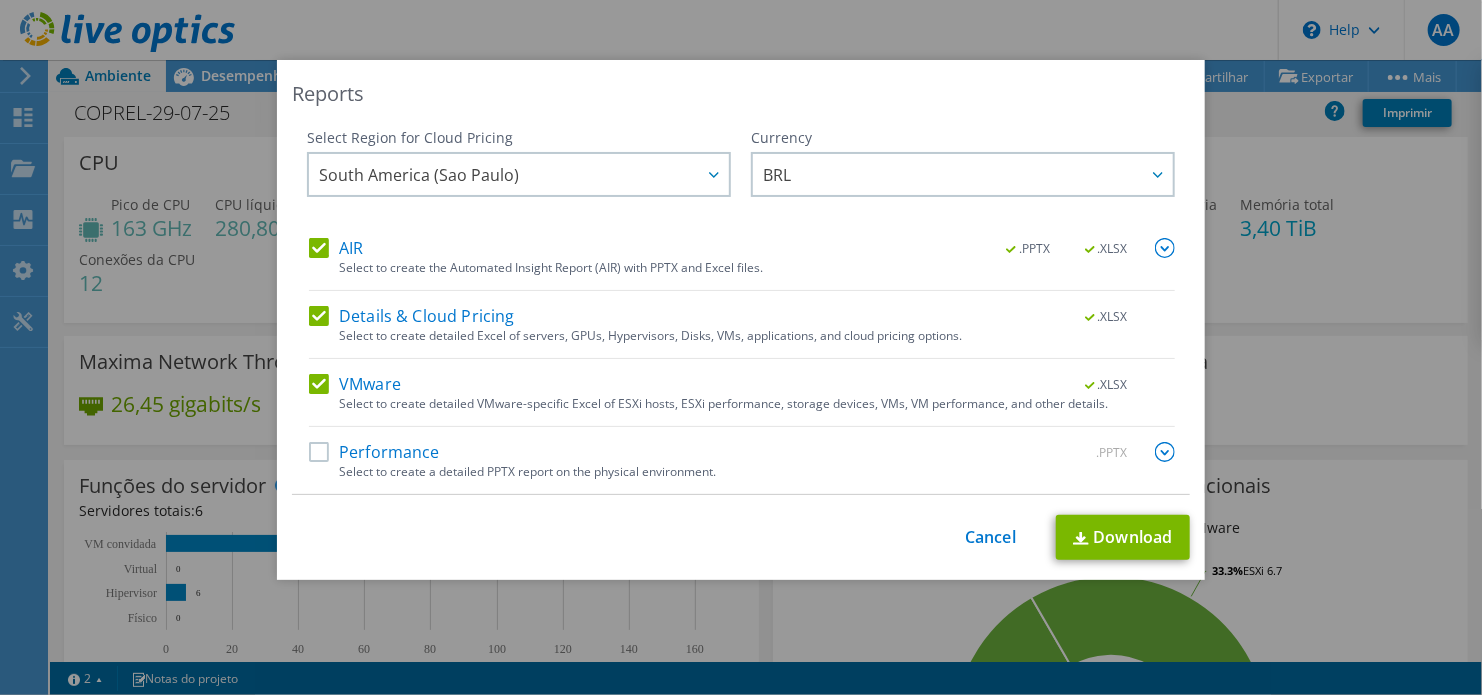 click on "Performance" at bounding box center [374, 452] 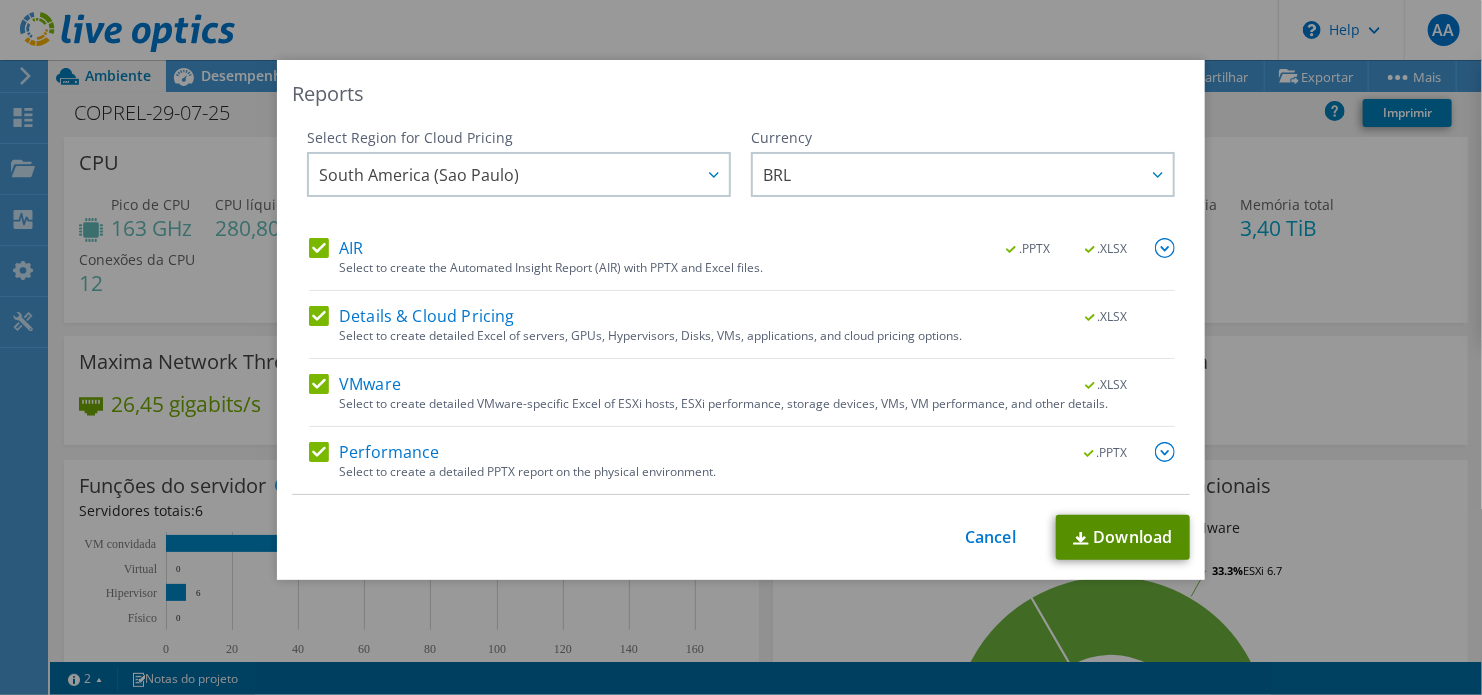 click on "Download" at bounding box center [1123, 537] 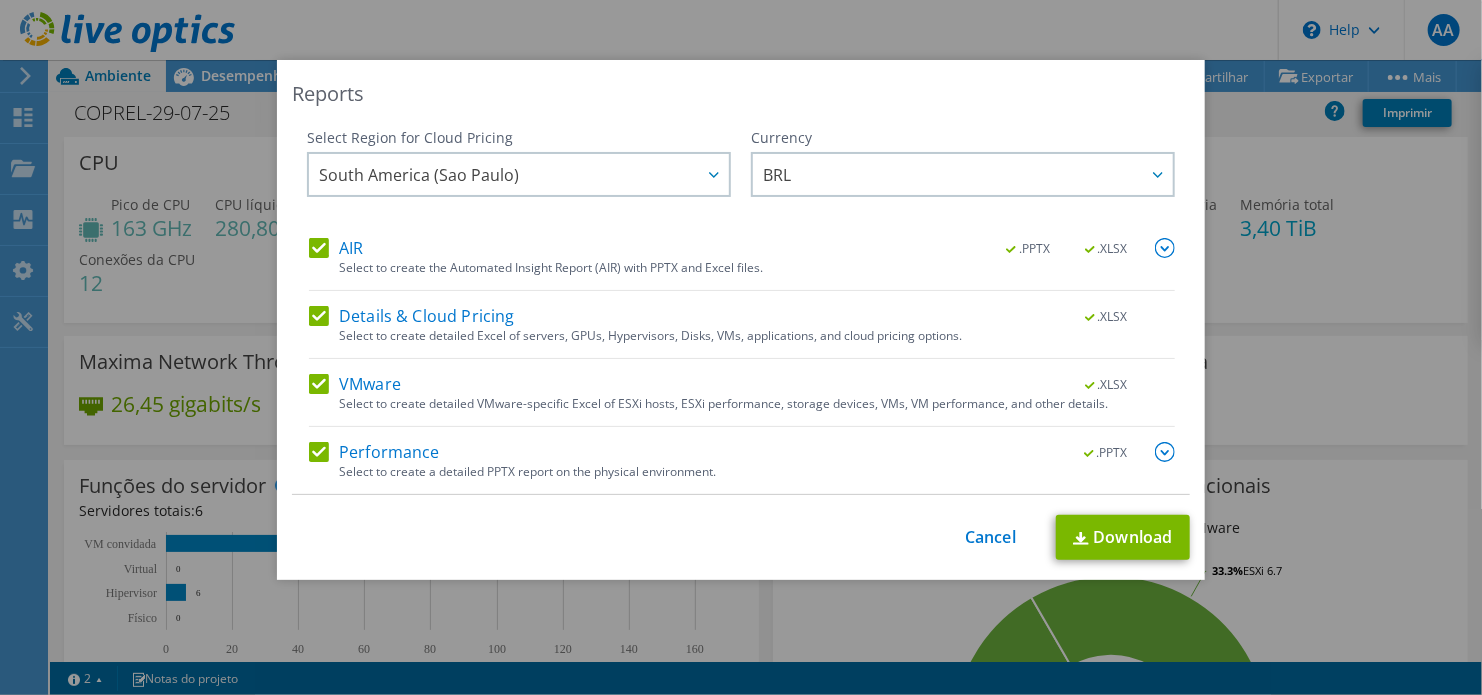 click on "Reports
Select Region for Cloud Pricing
Asia Pacific (Hong Kong)
Asia Pacific (Mumbai)
Asia Pacific (Seoul)
Asia Pacific (Singapore)
Asia Pacific (Tokyo)
Australia
Canada
Europe (Frankfurt)
Europe (London)
South America (Sao Paulo)
US East (Virginia)
US West (California)
South America (Sao Paulo) ARS" at bounding box center (741, 347) 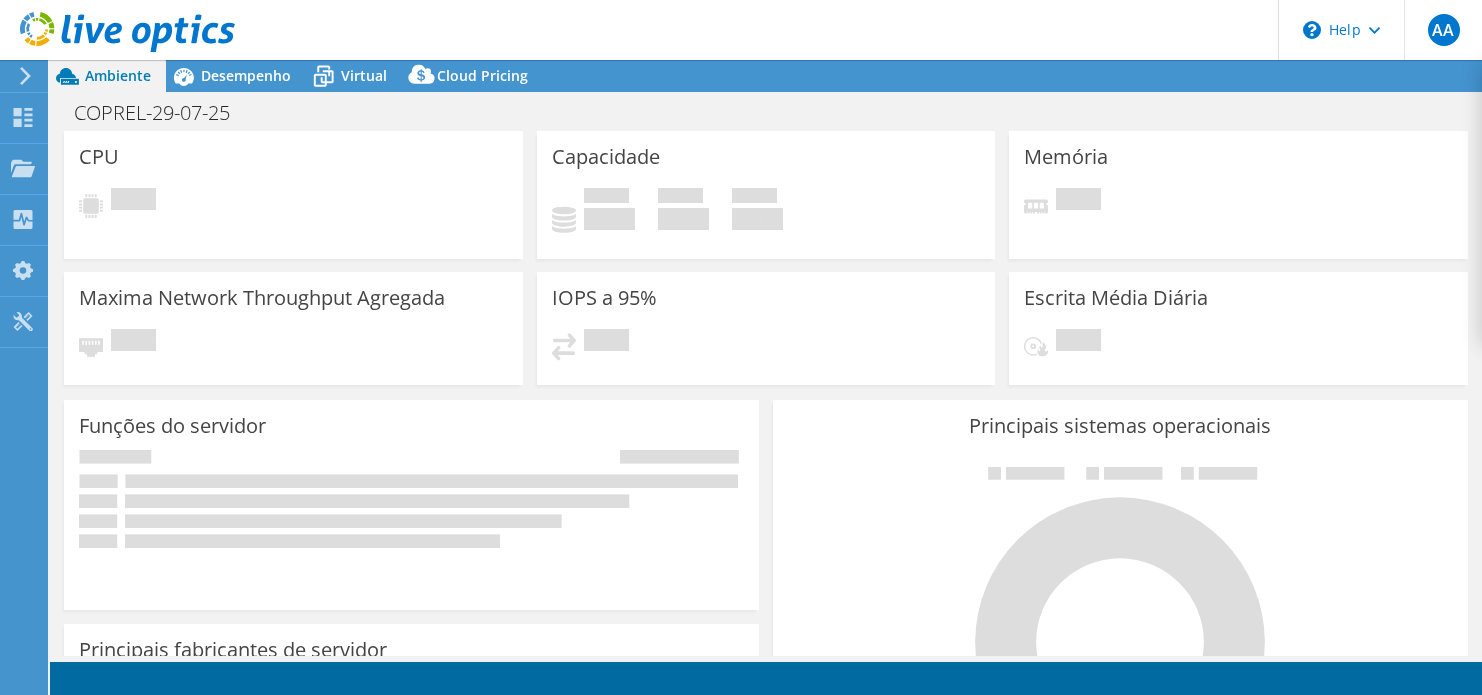 scroll, scrollTop: 0, scrollLeft: 0, axis: both 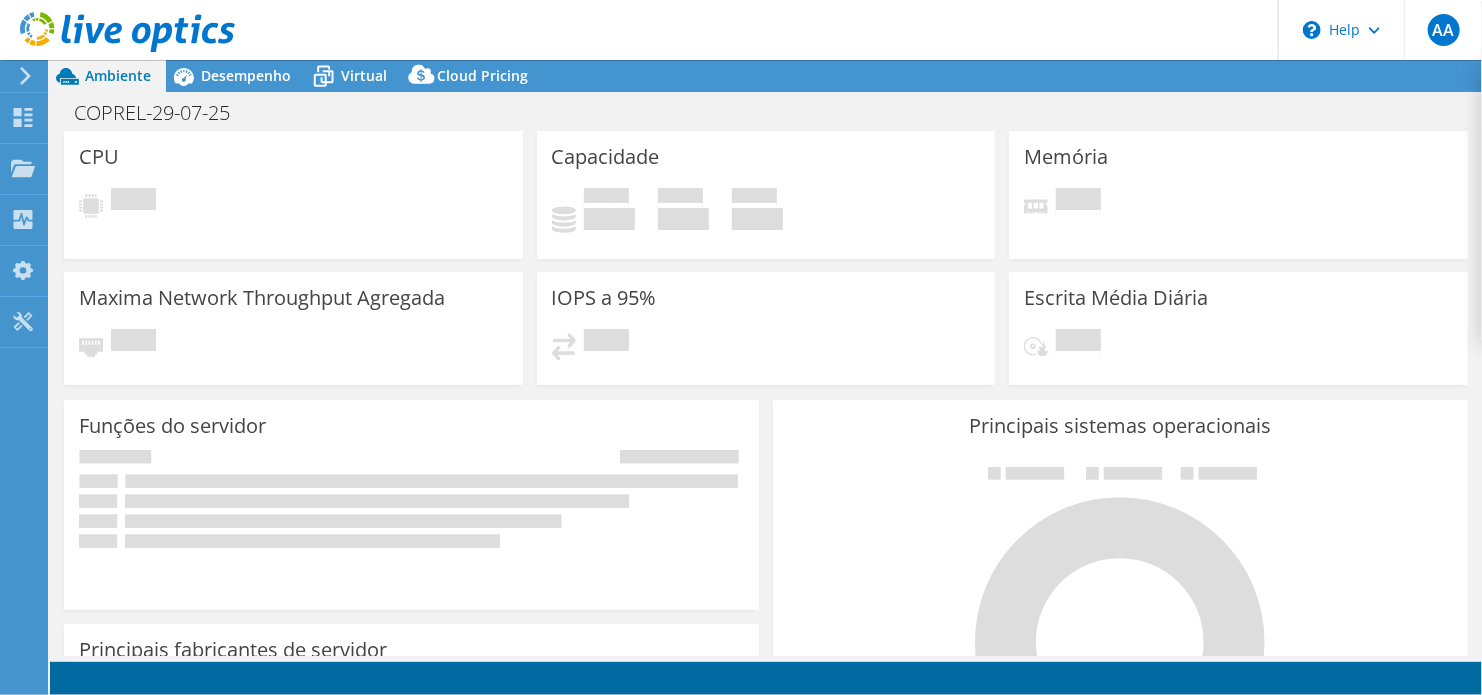 select on "SouthAmerica" 